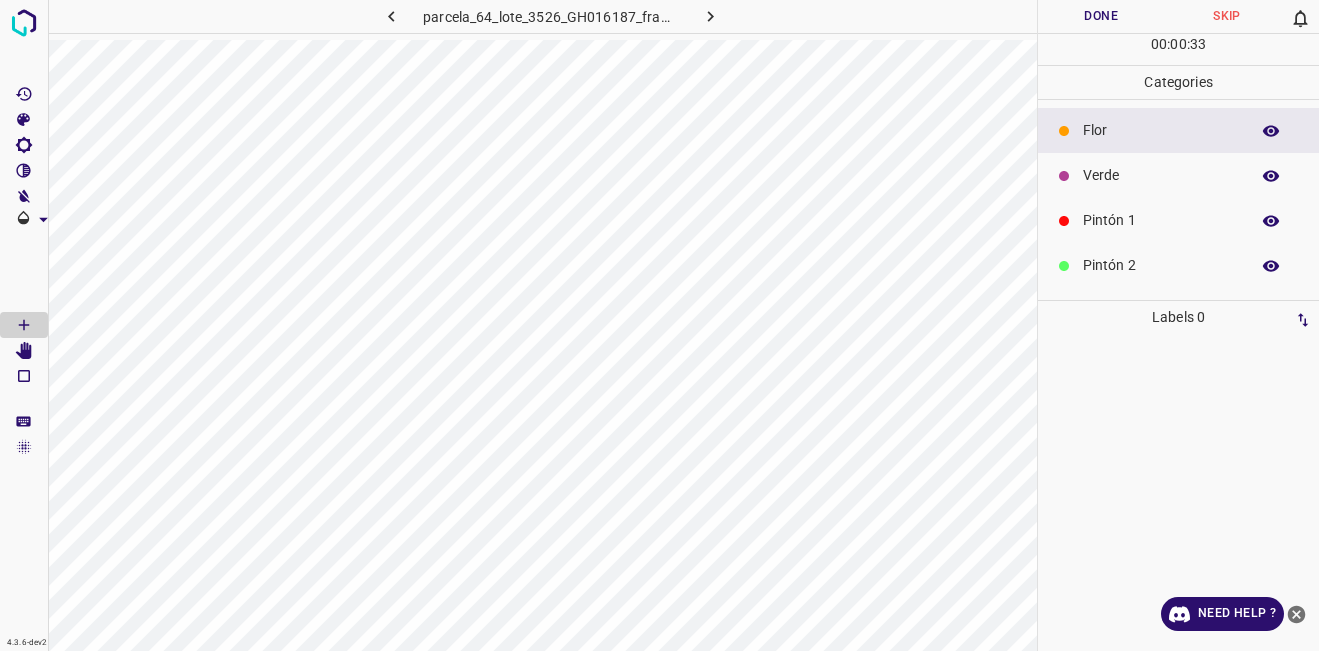 scroll, scrollTop: 0, scrollLeft: 0, axis: both 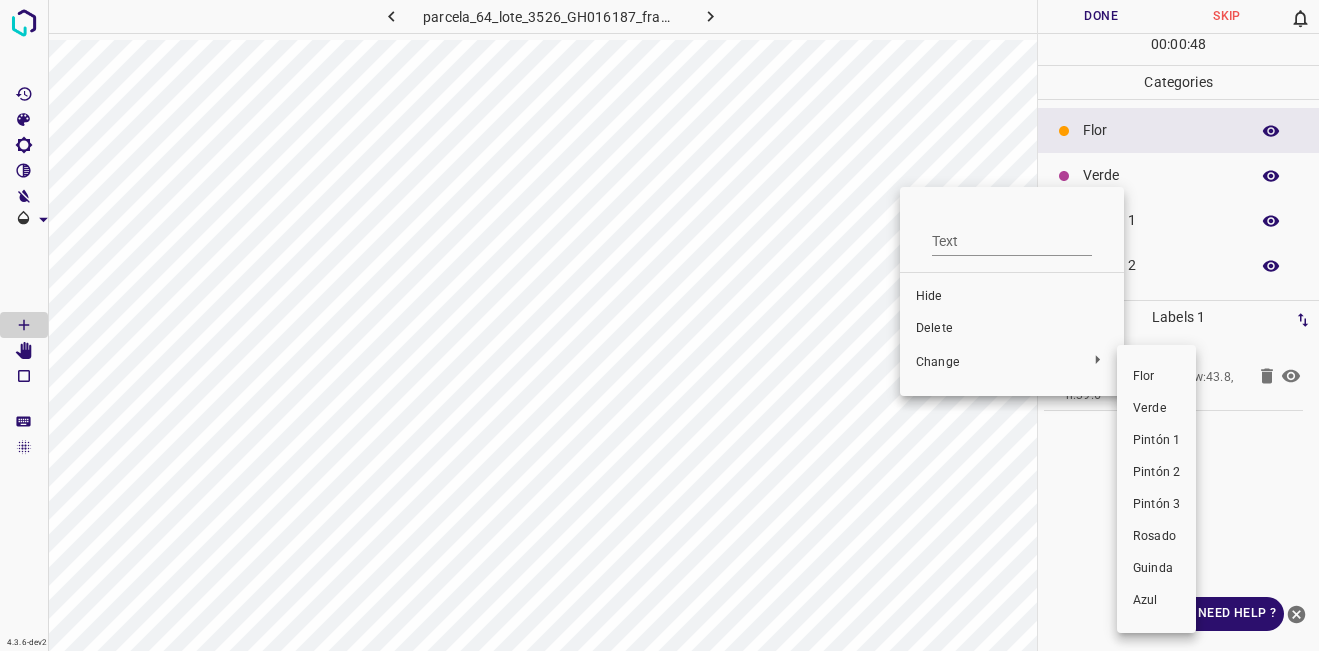 click on "Verde" at bounding box center [1156, 409] 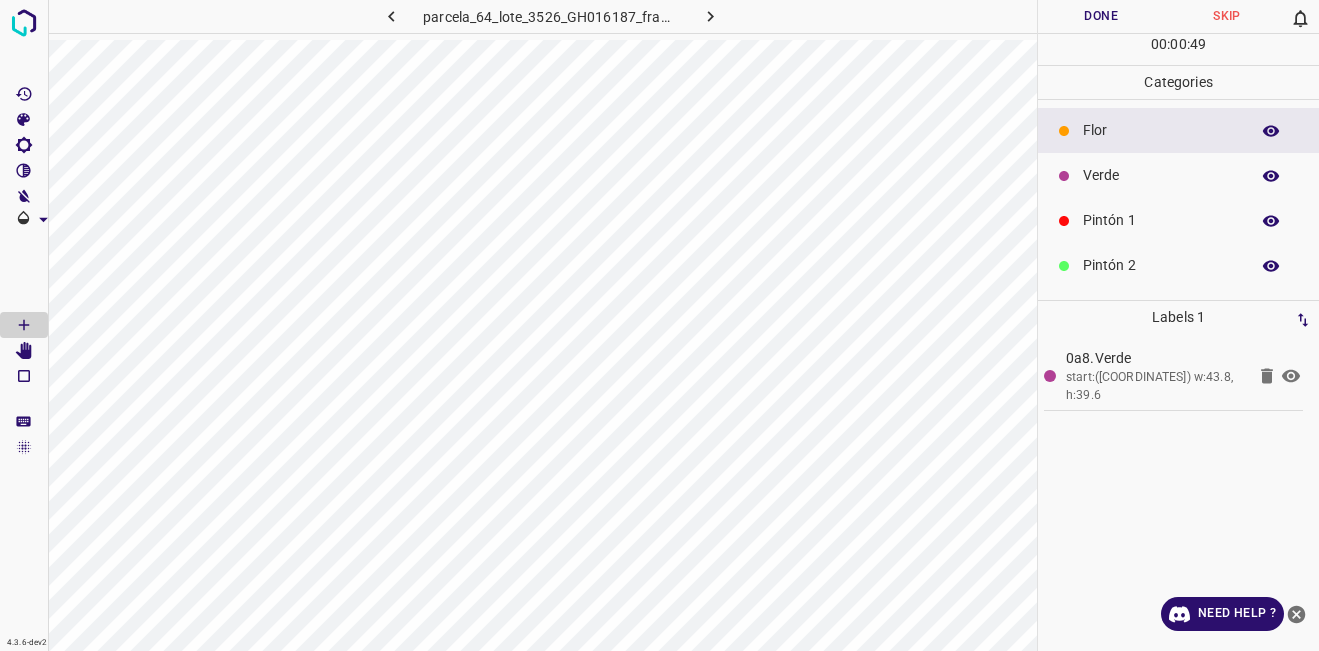 click on "Verde" at bounding box center (1161, 175) 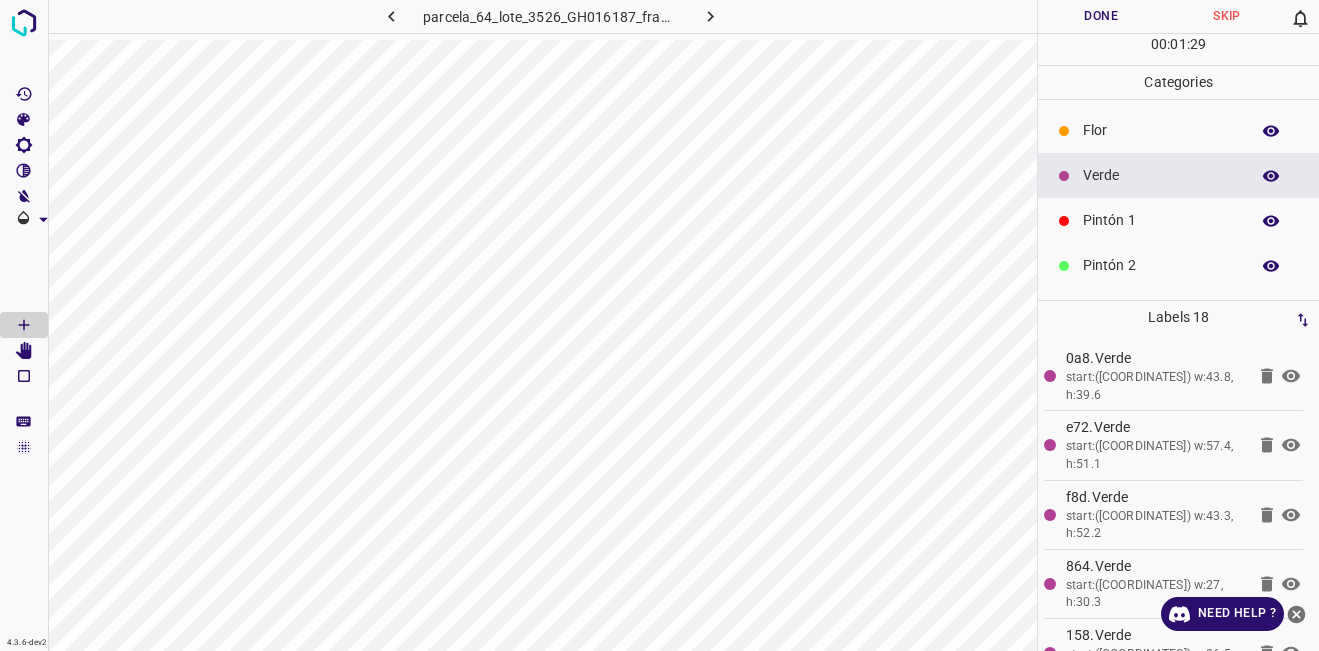 scroll, scrollTop: 176, scrollLeft: 0, axis: vertical 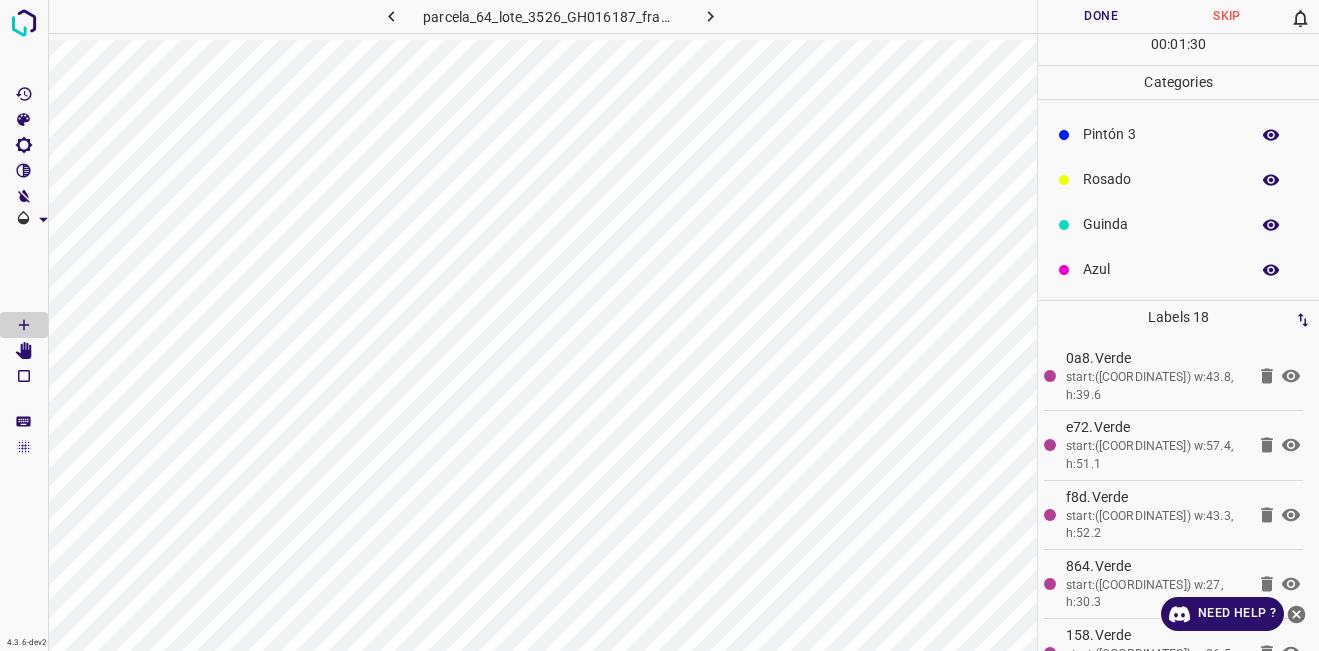 click on "Azul" at bounding box center (1161, 269) 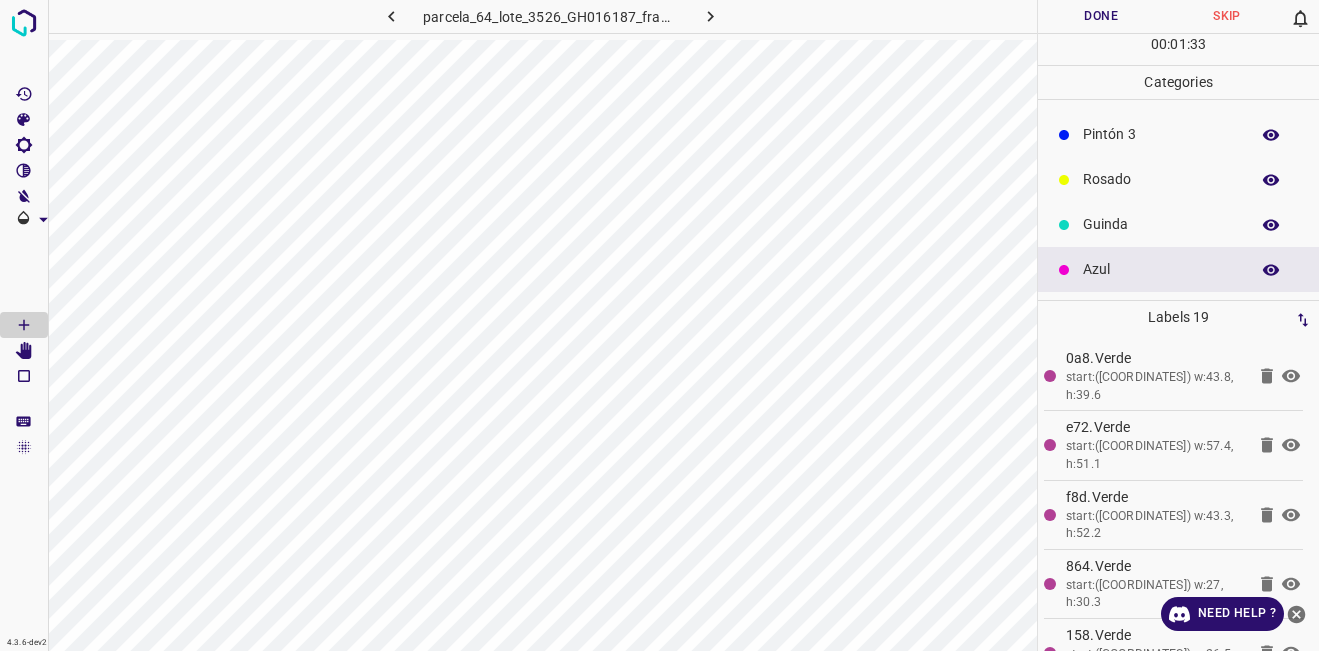 scroll, scrollTop: 0, scrollLeft: 0, axis: both 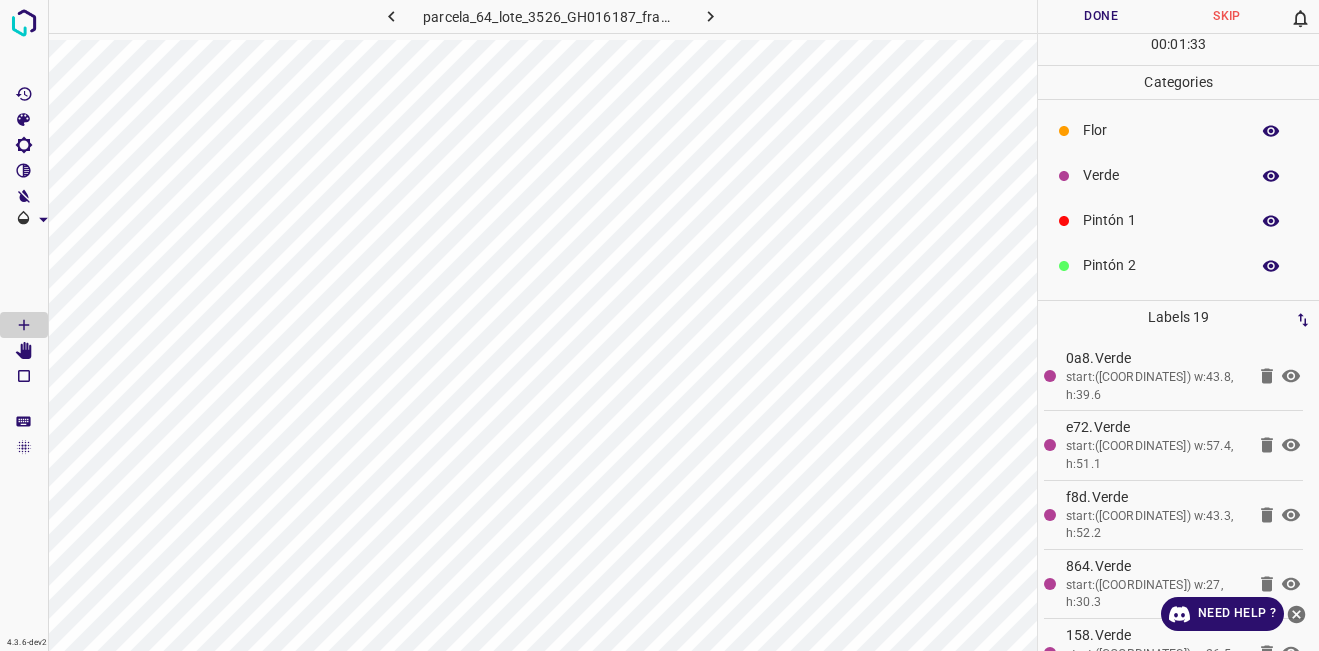 click on "Verde" at bounding box center [1161, 175] 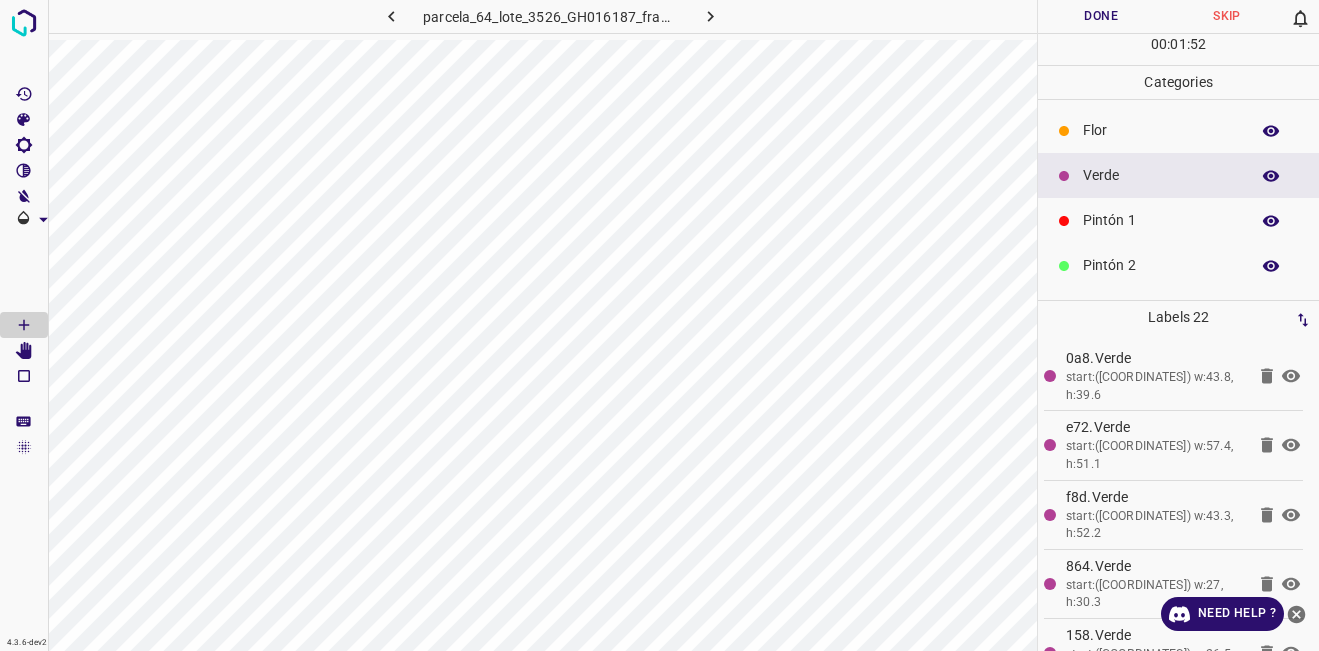 scroll, scrollTop: 176, scrollLeft: 0, axis: vertical 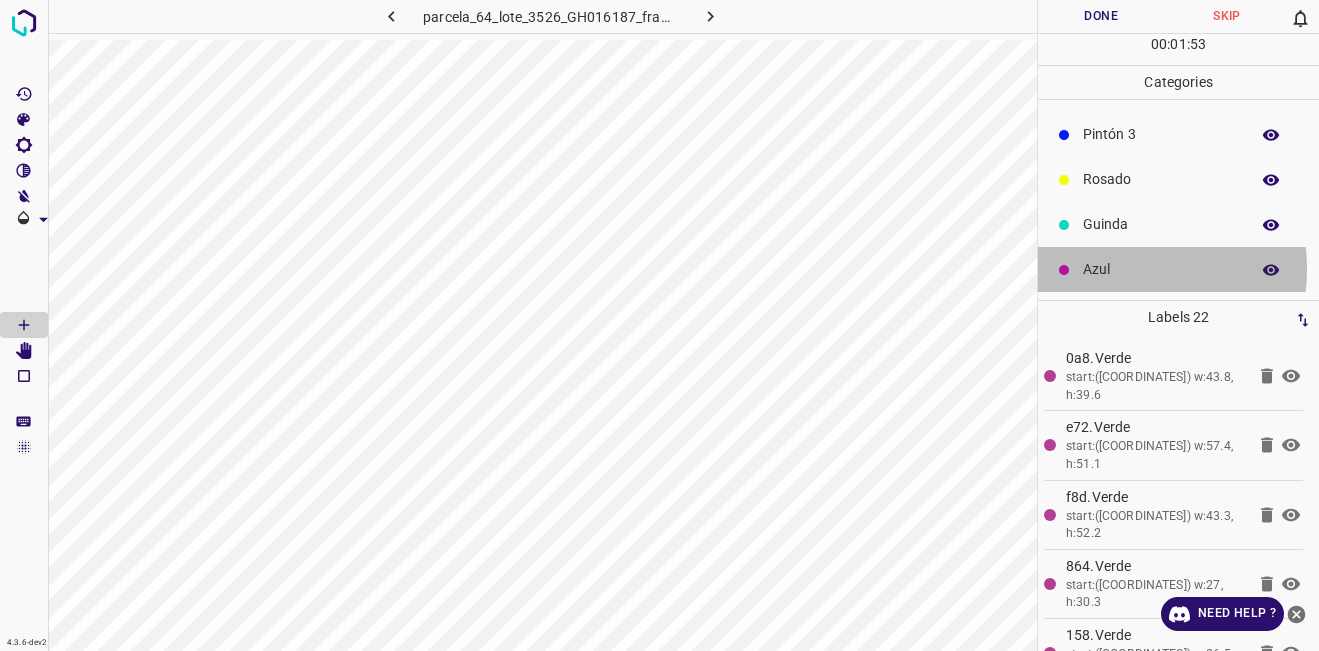 click on "Azul" at bounding box center (1161, 269) 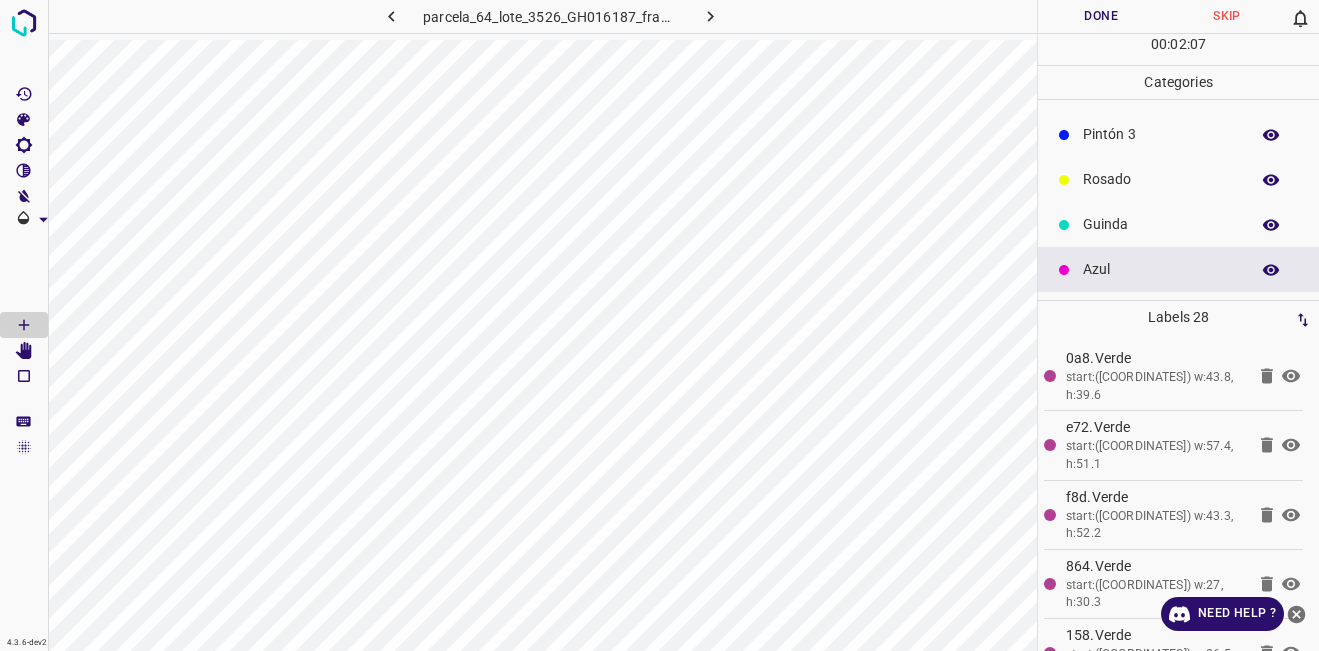 scroll, scrollTop: 0, scrollLeft: 0, axis: both 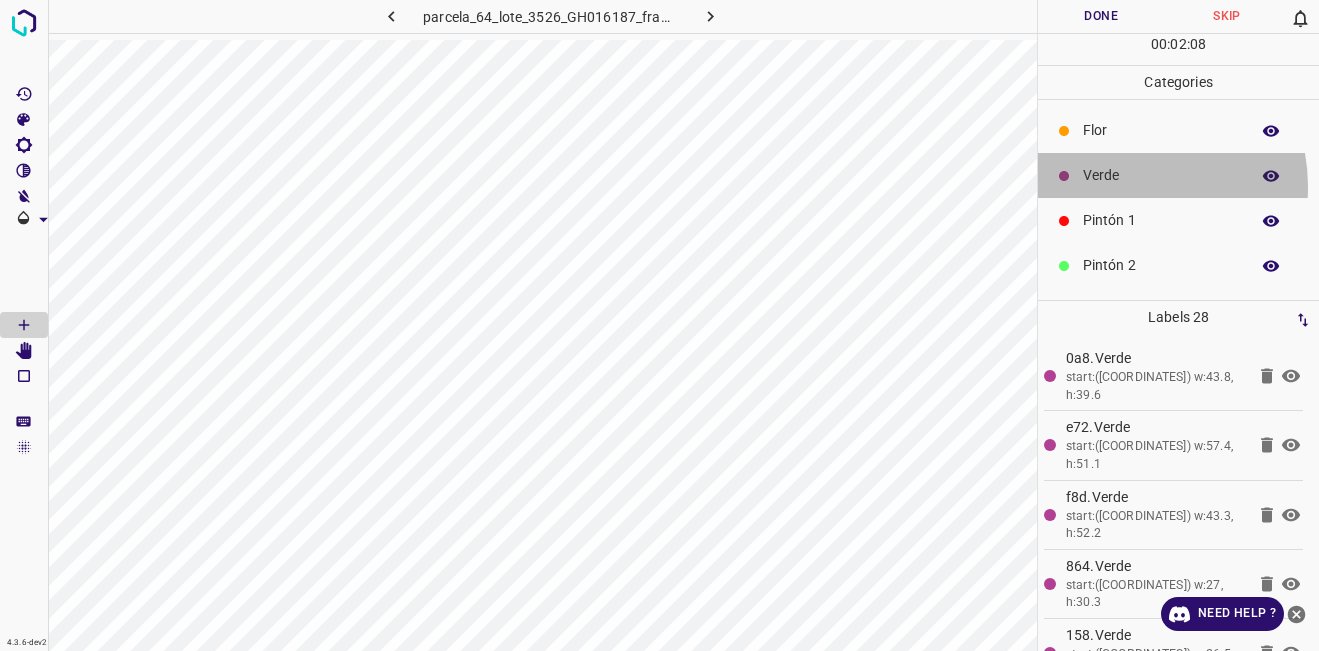 click on "Verde" at bounding box center (1161, 175) 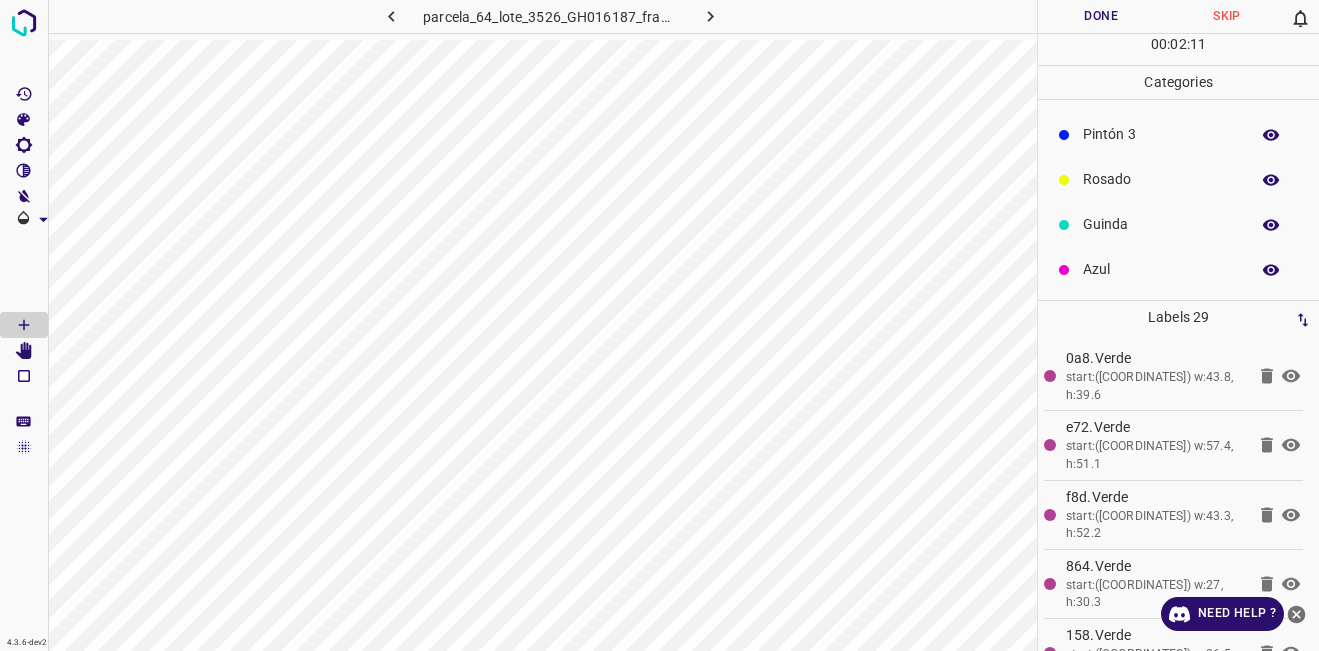 scroll, scrollTop: 0, scrollLeft: 0, axis: both 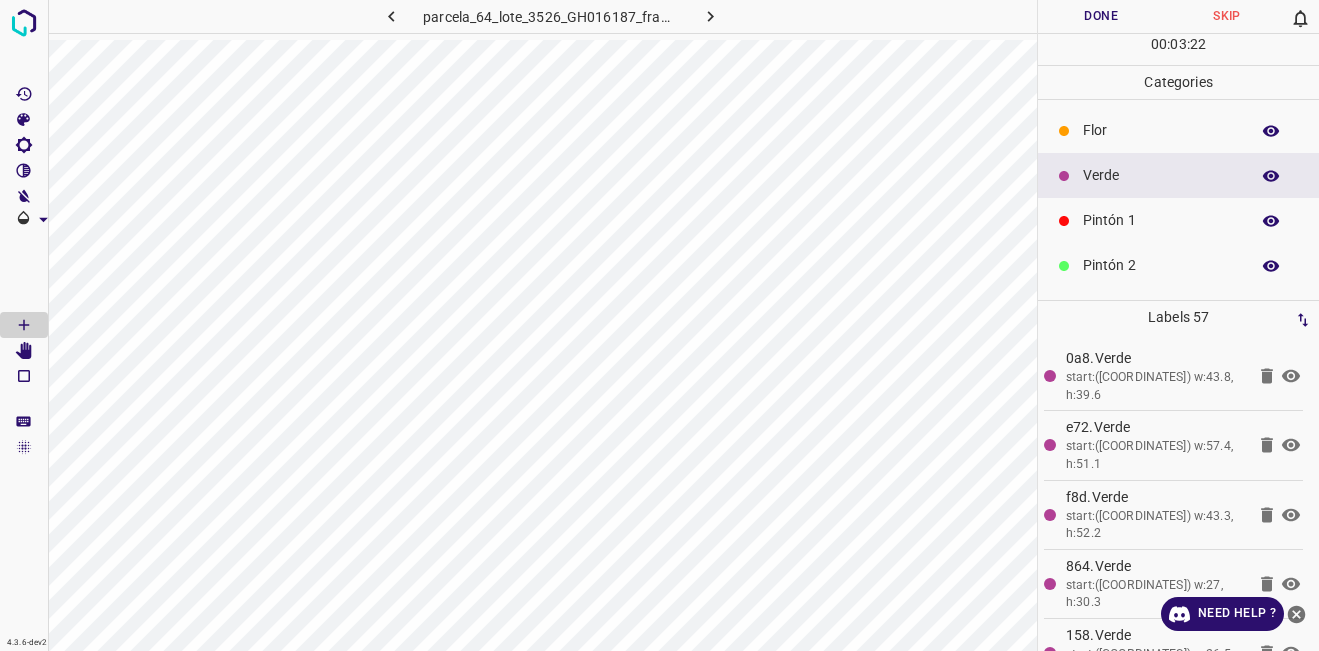 click on "Flor" at bounding box center (1161, 130) 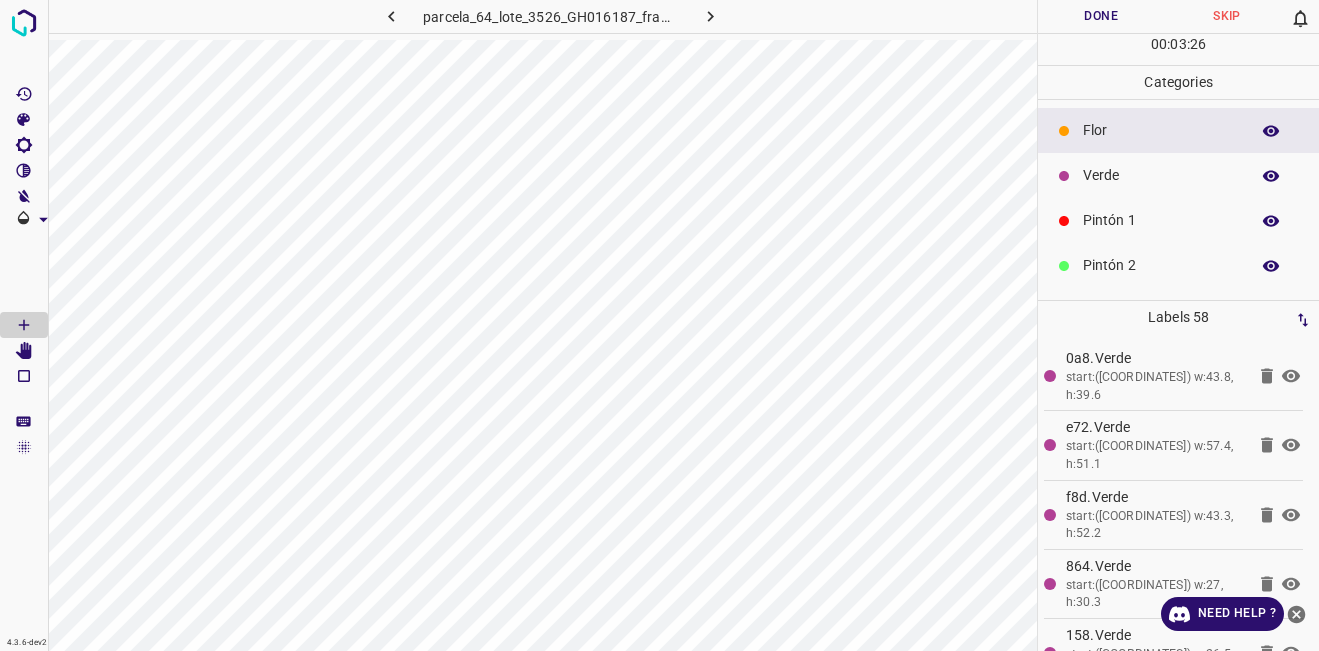 click on "Verde" at bounding box center [1161, 175] 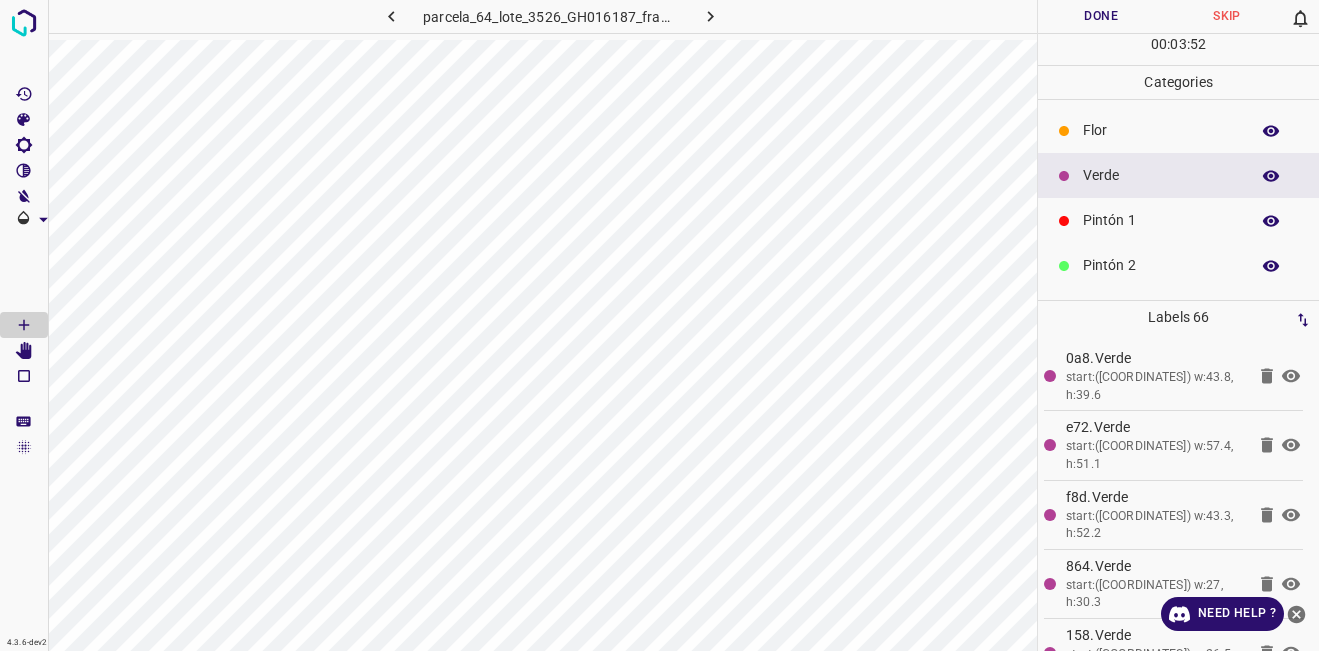 click on "Flor" at bounding box center (1161, 130) 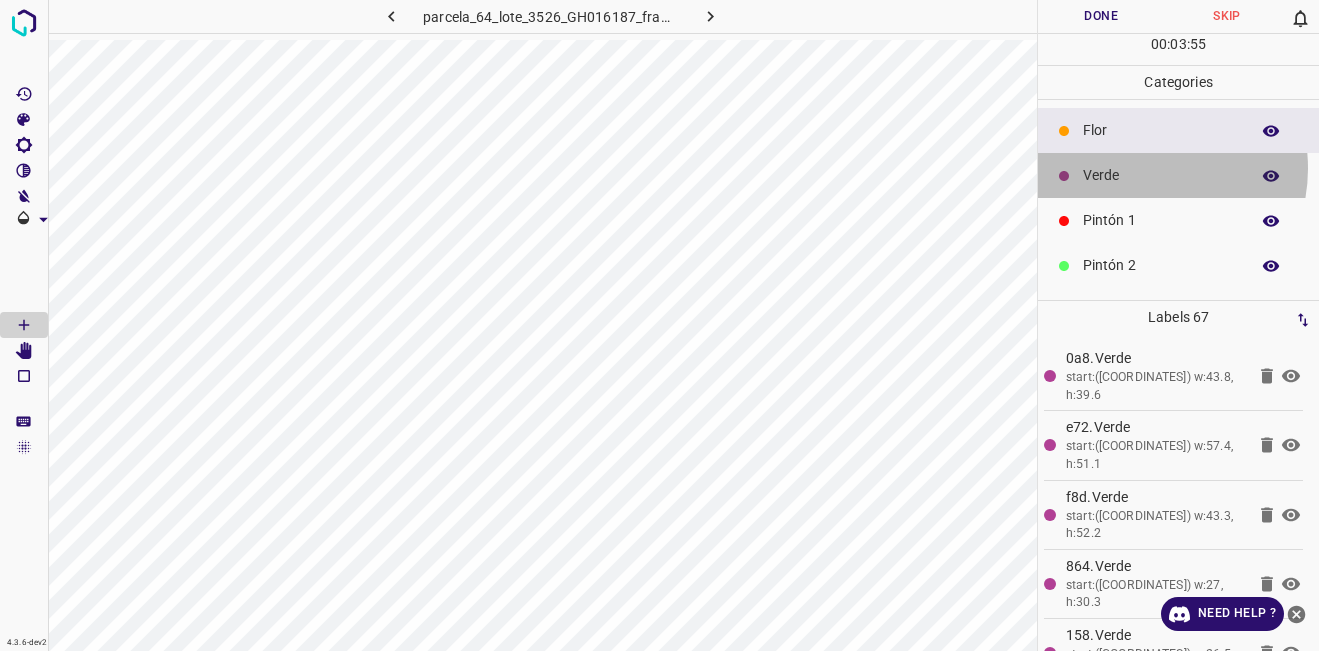 click on "Verde" at bounding box center [1161, 175] 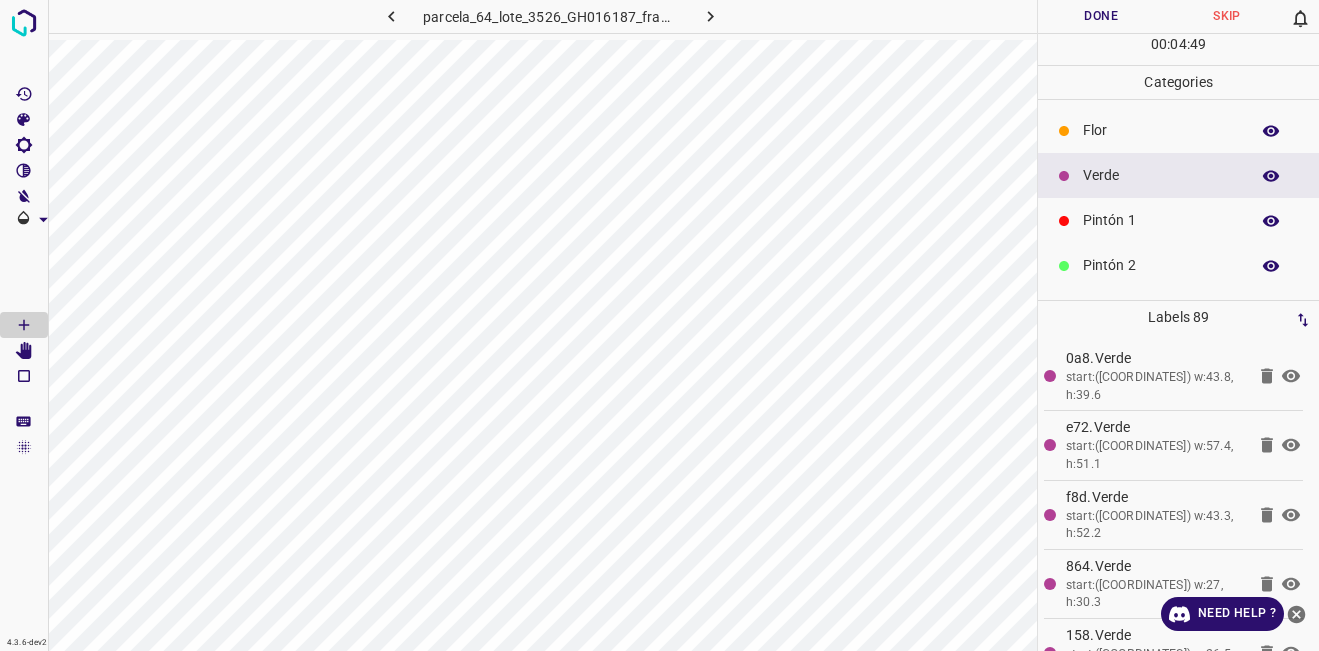 click on "Flor" at bounding box center [1161, 130] 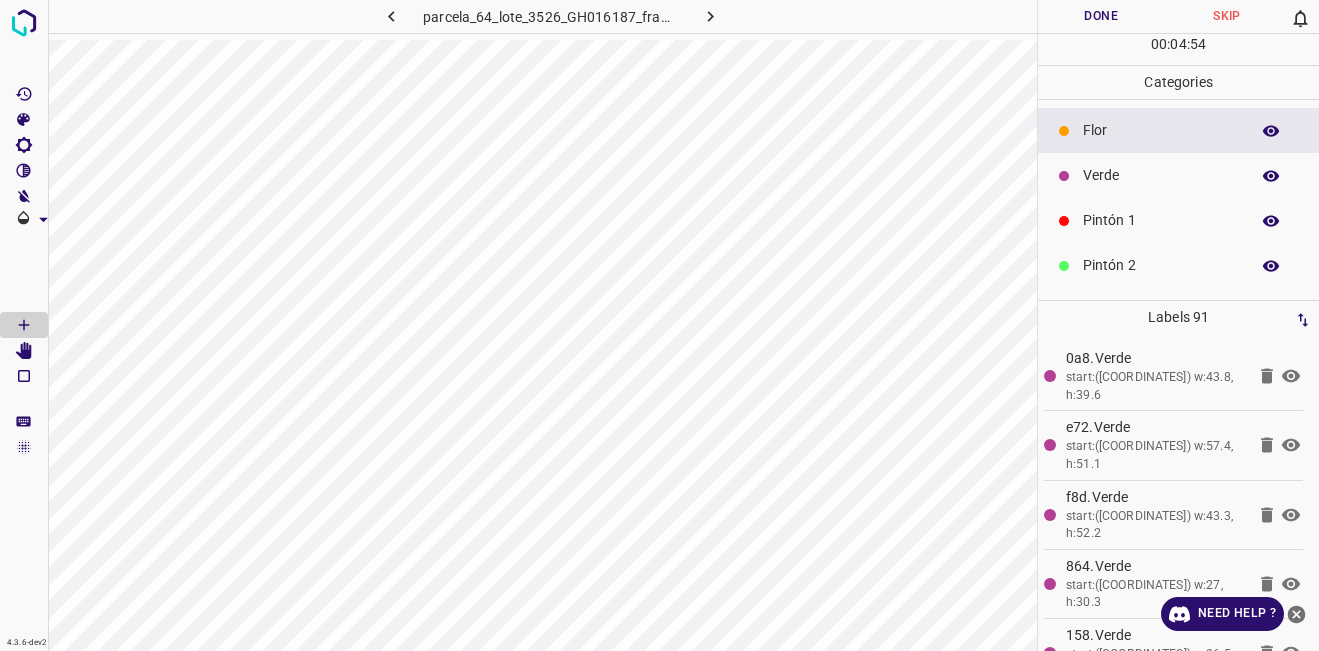 click on "Verde" at bounding box center (1178, 175) 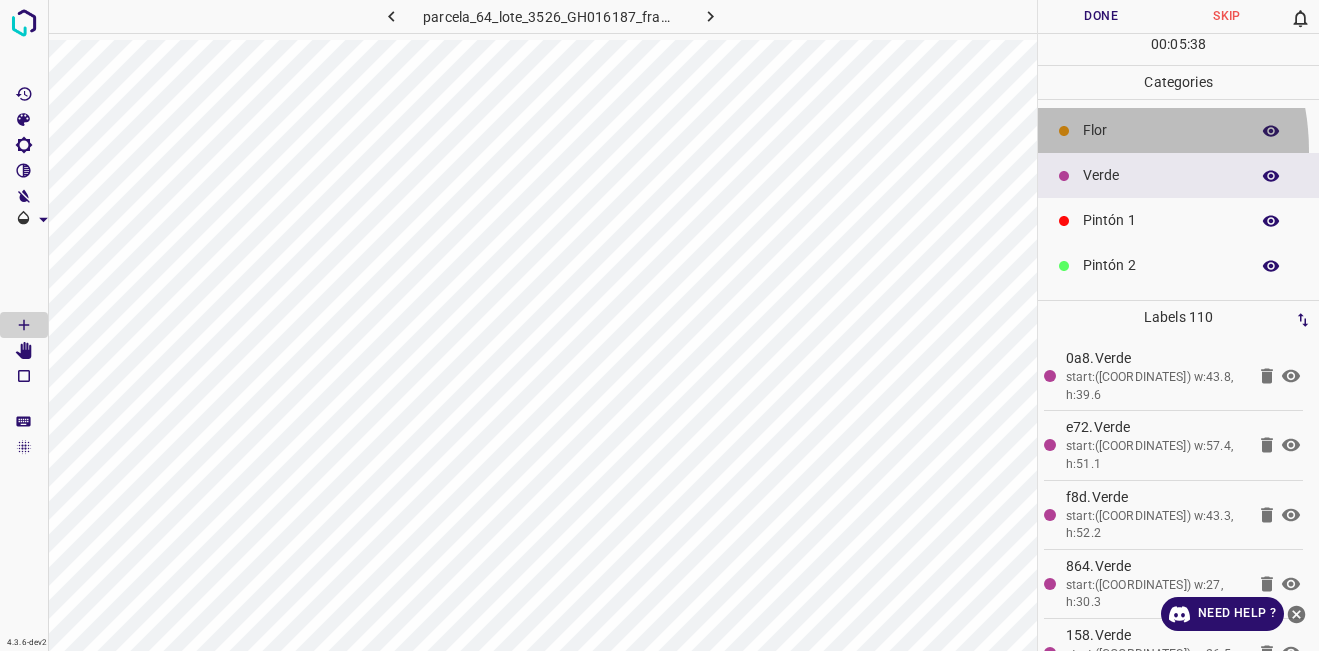 click on "Flor" at bounding box center [1178, 130] 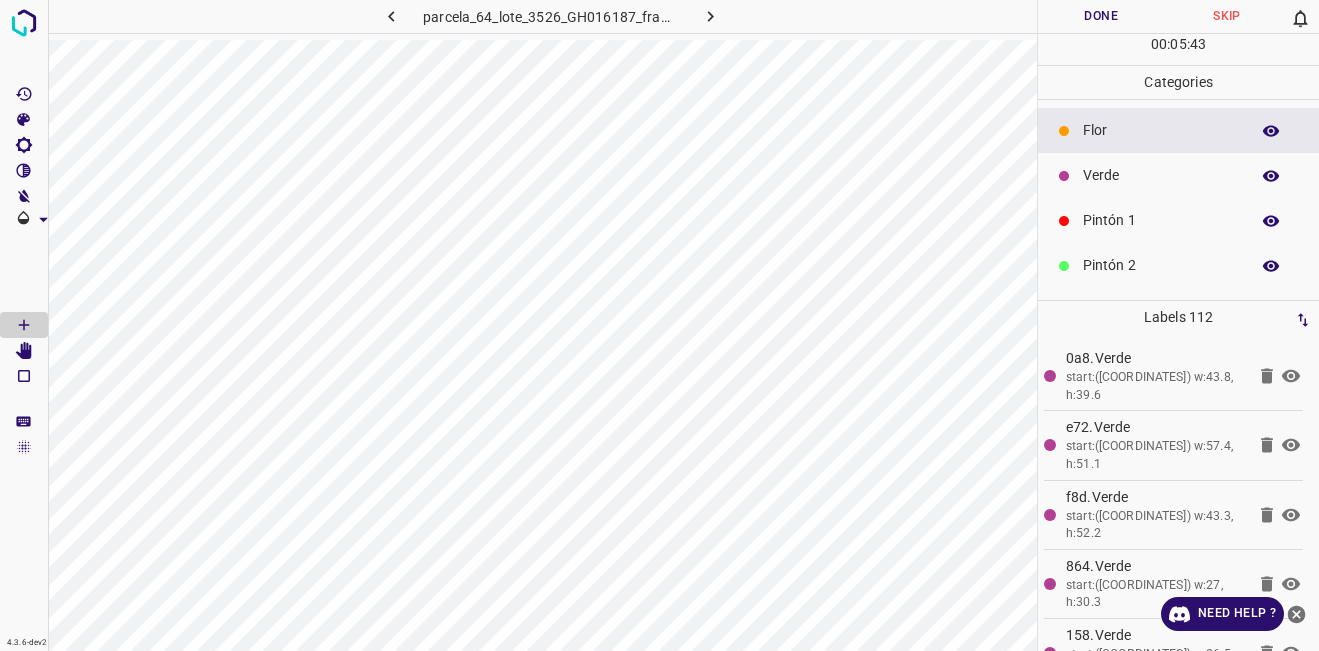 click on "Verde" at bounding box center [1161, 175] 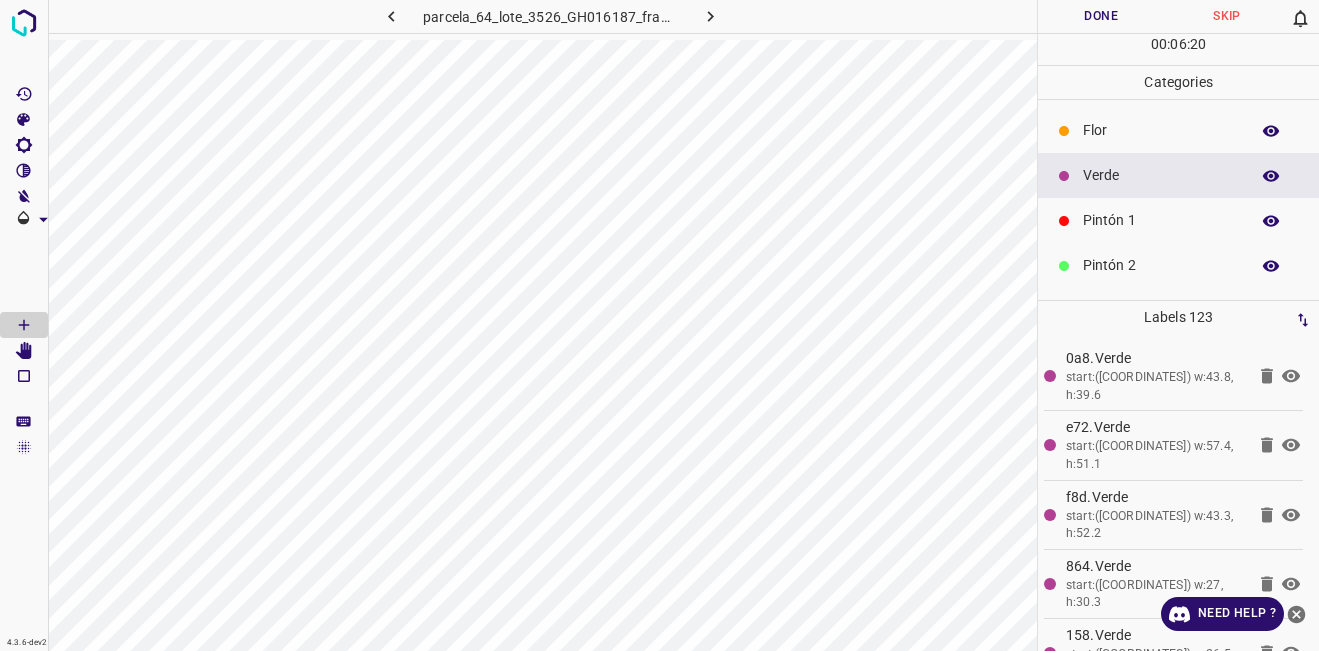click on "Flor" at bounding box center [1178, 130] 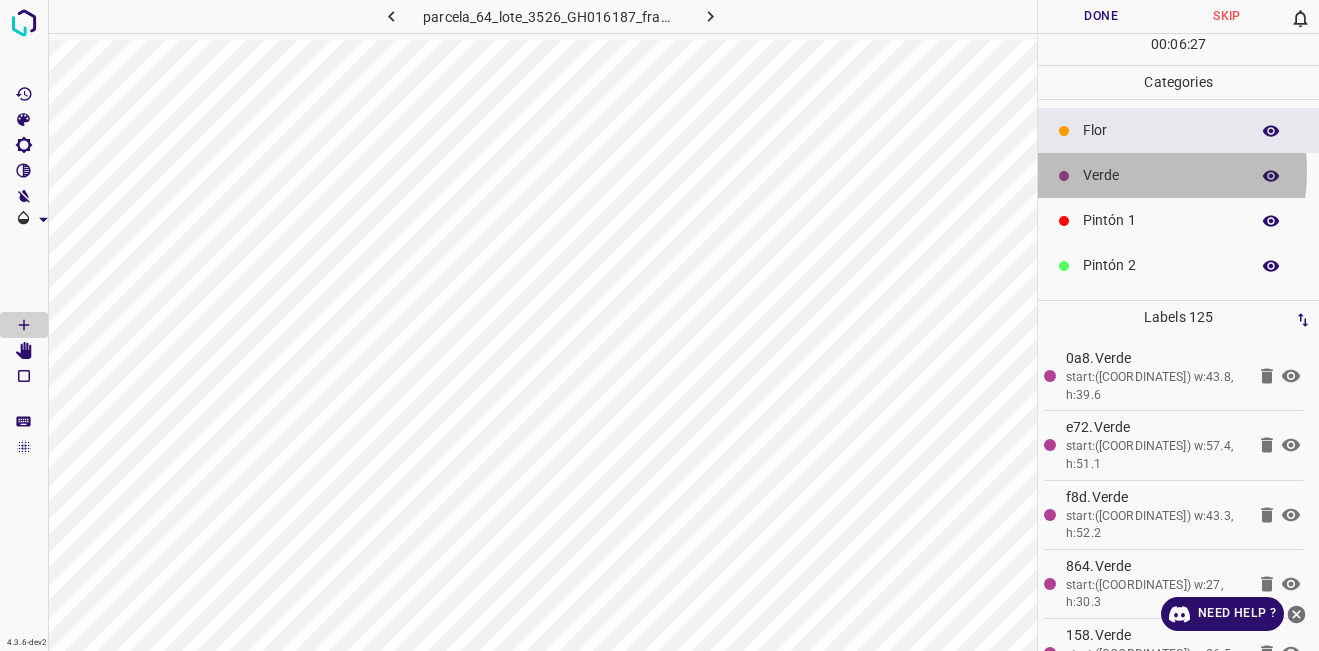 click on "Verde" at bounding box center [1161, 175] 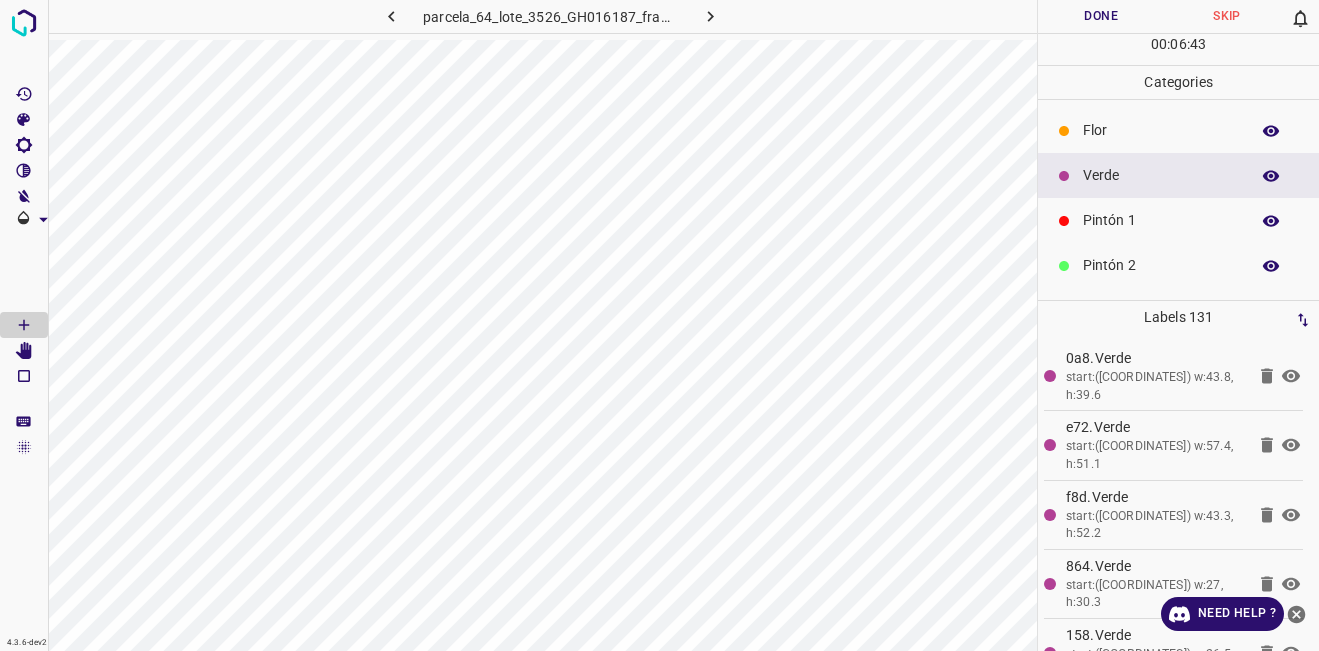 click 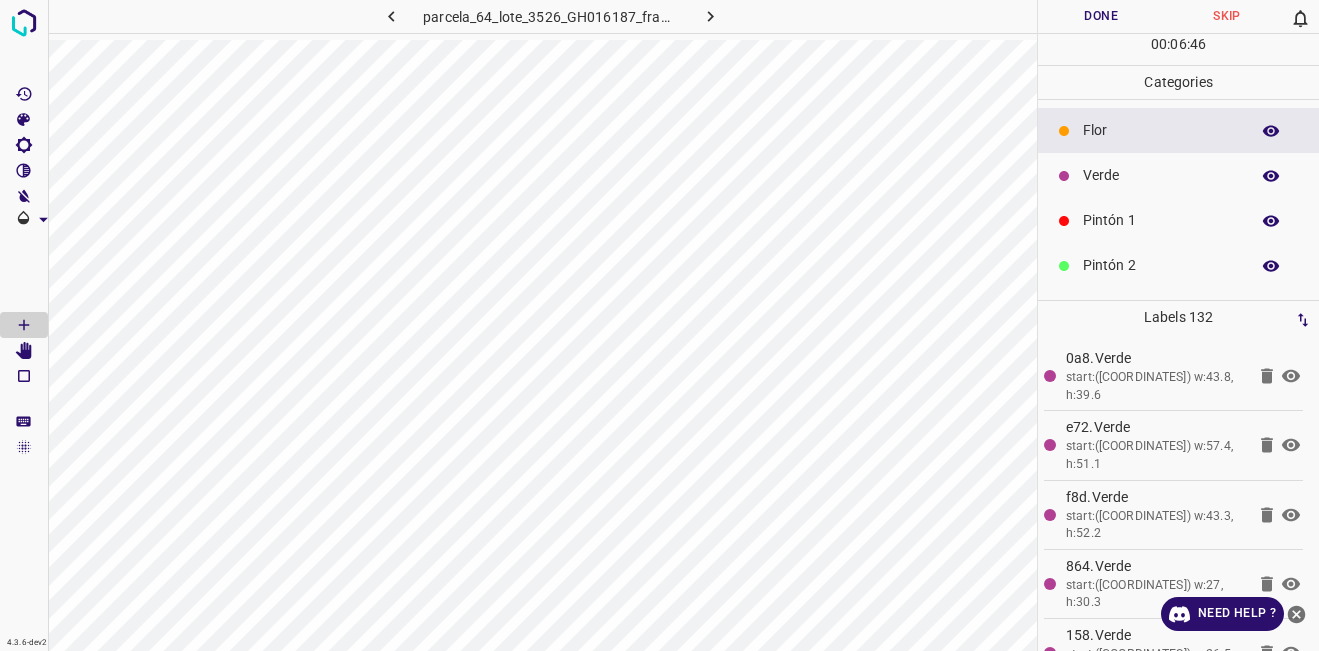 click at bounding box center (1064, 176) 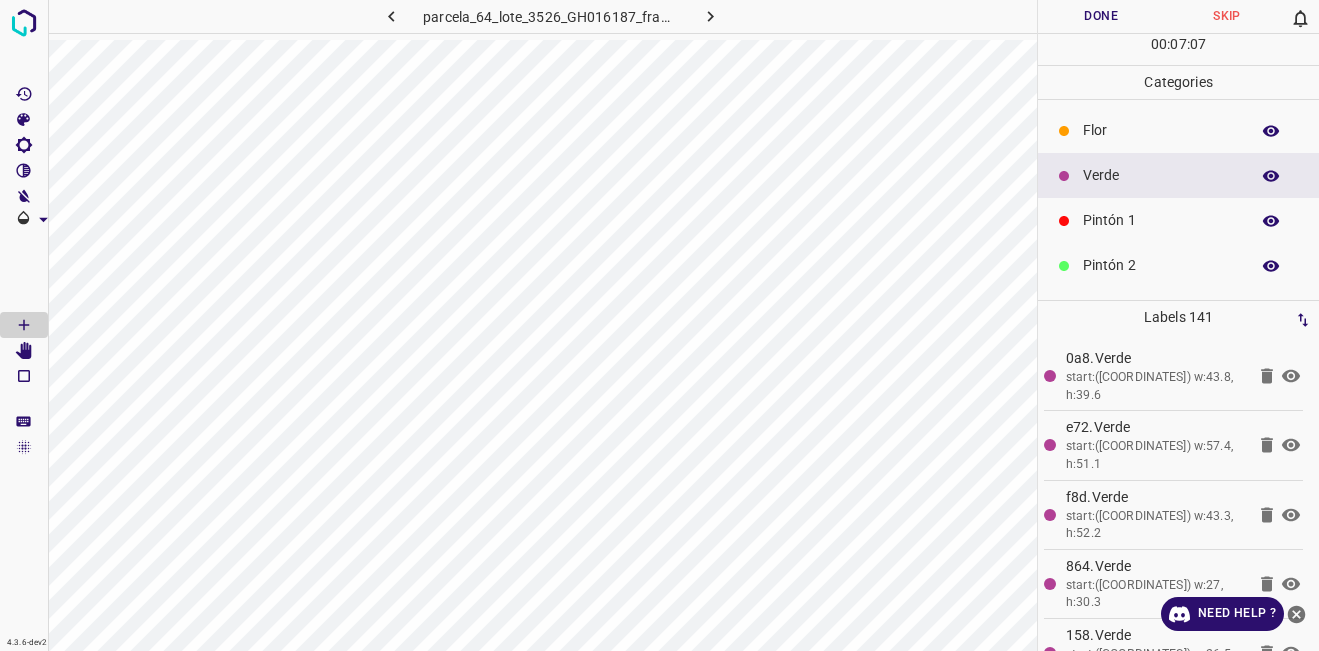 scroll, scrollTop: 176, scrollLeft: 0, axis: vertical 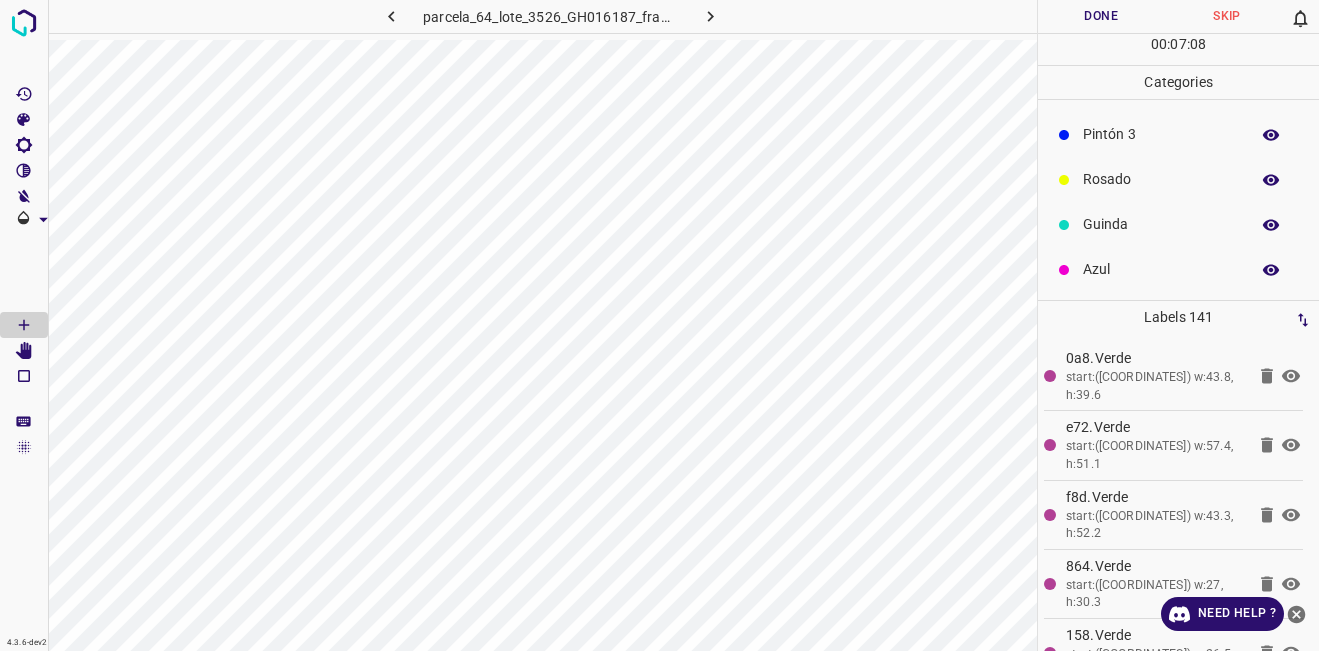 click on "Rosado" at bounding box center [1178, 179] 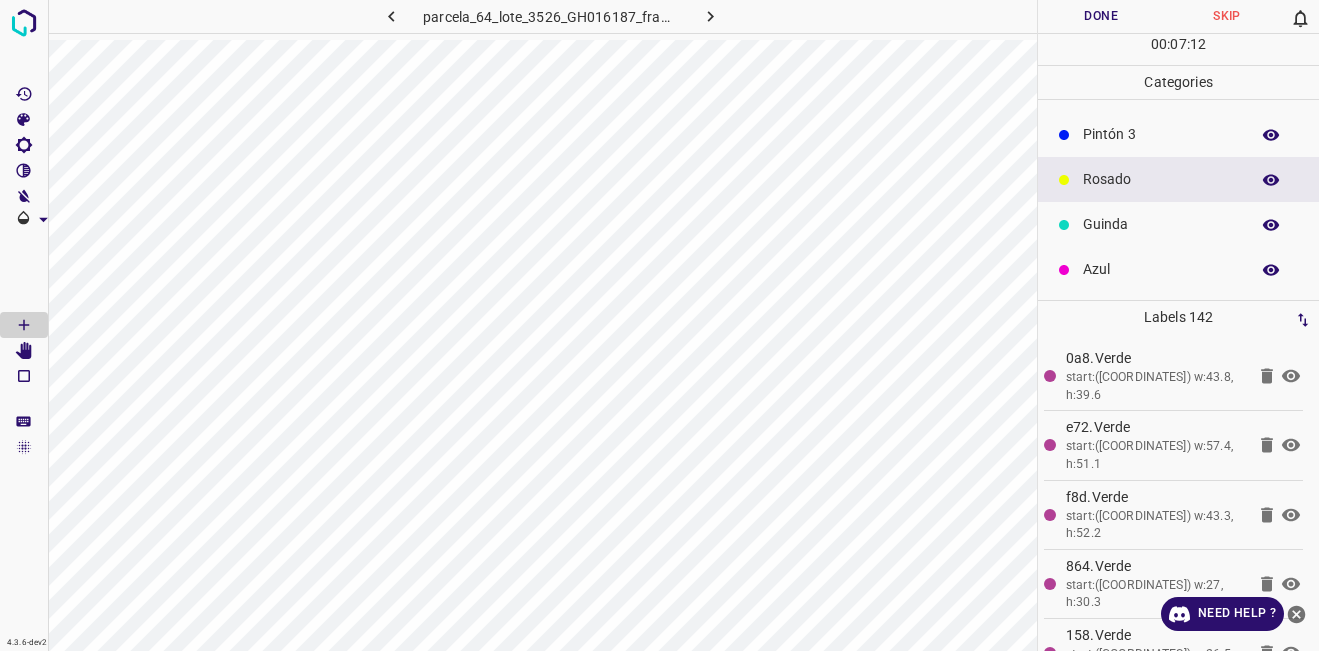 click on "Guinda" at bounding box center [1161, 224] 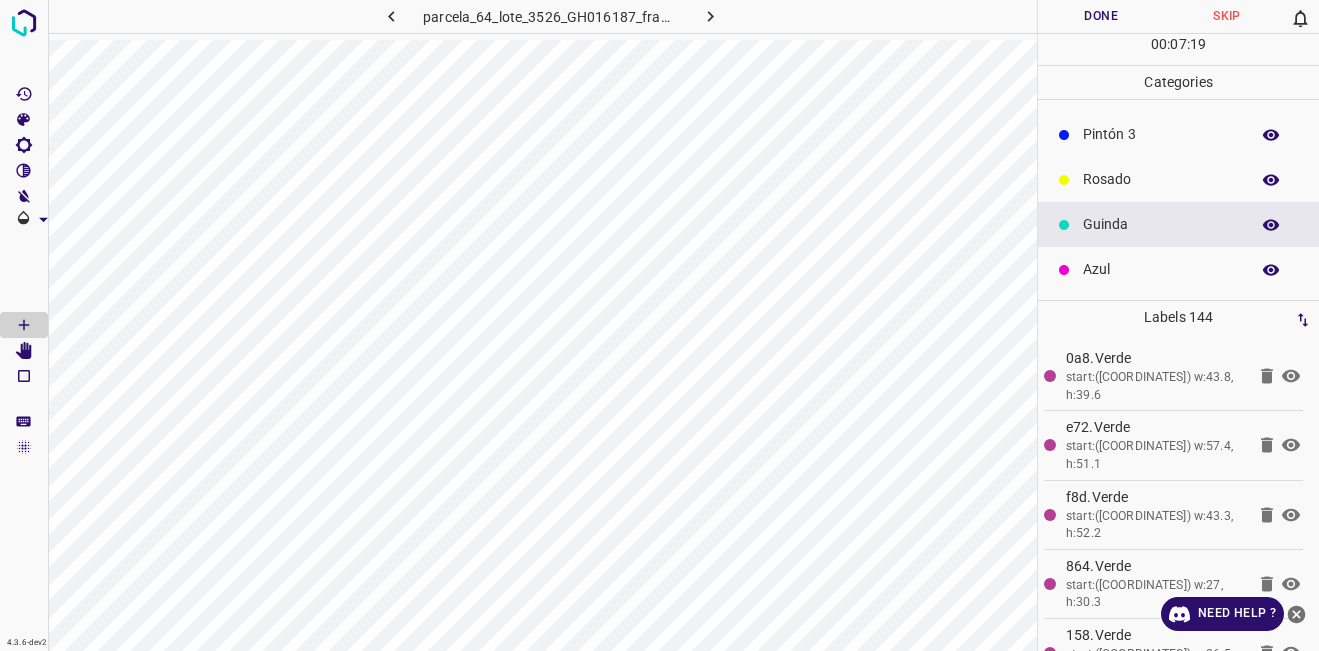 click on "Azul" at bounding box center [1161, 269] 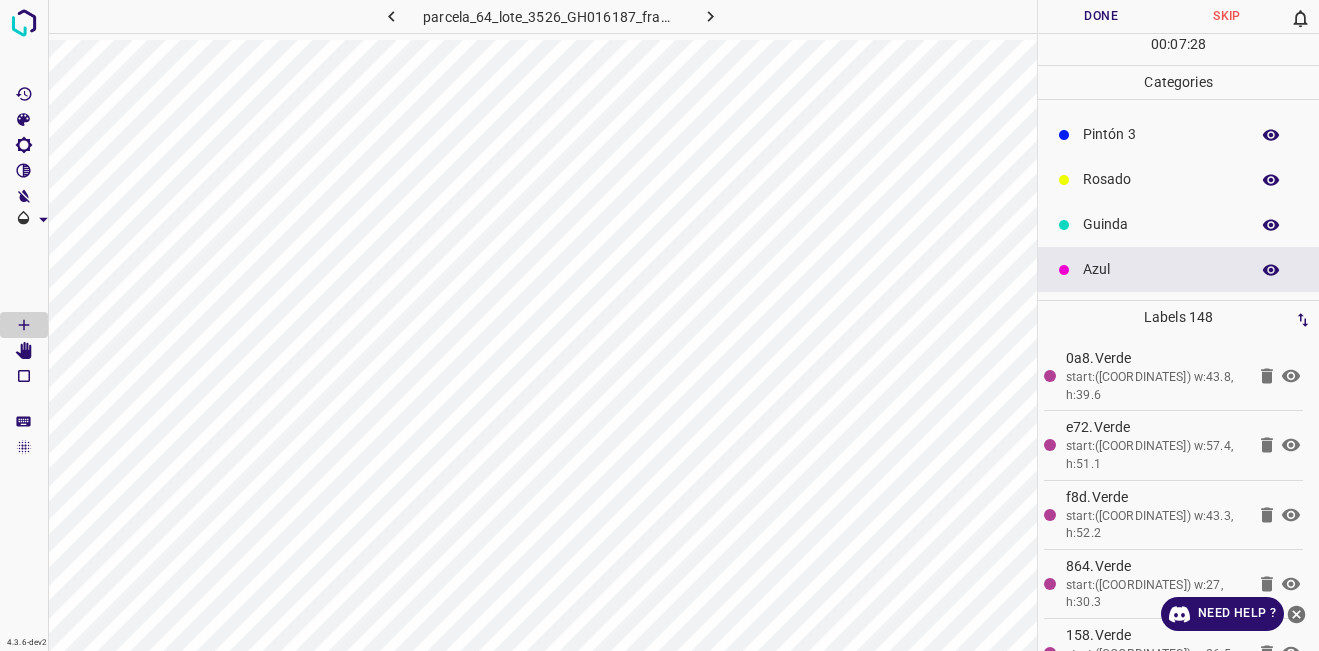 scroll, scrollTop: 0, scrollLeft: 0, axis: both 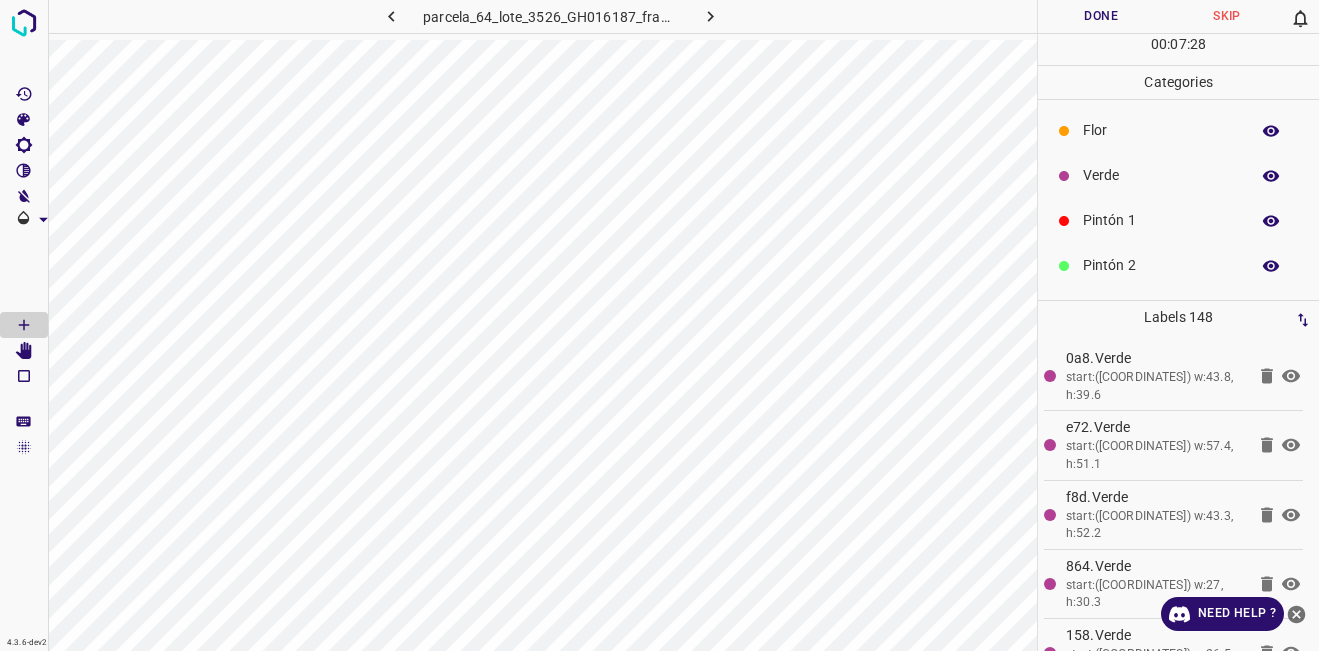 click on "Verde" at bounding box center [1161, 175] 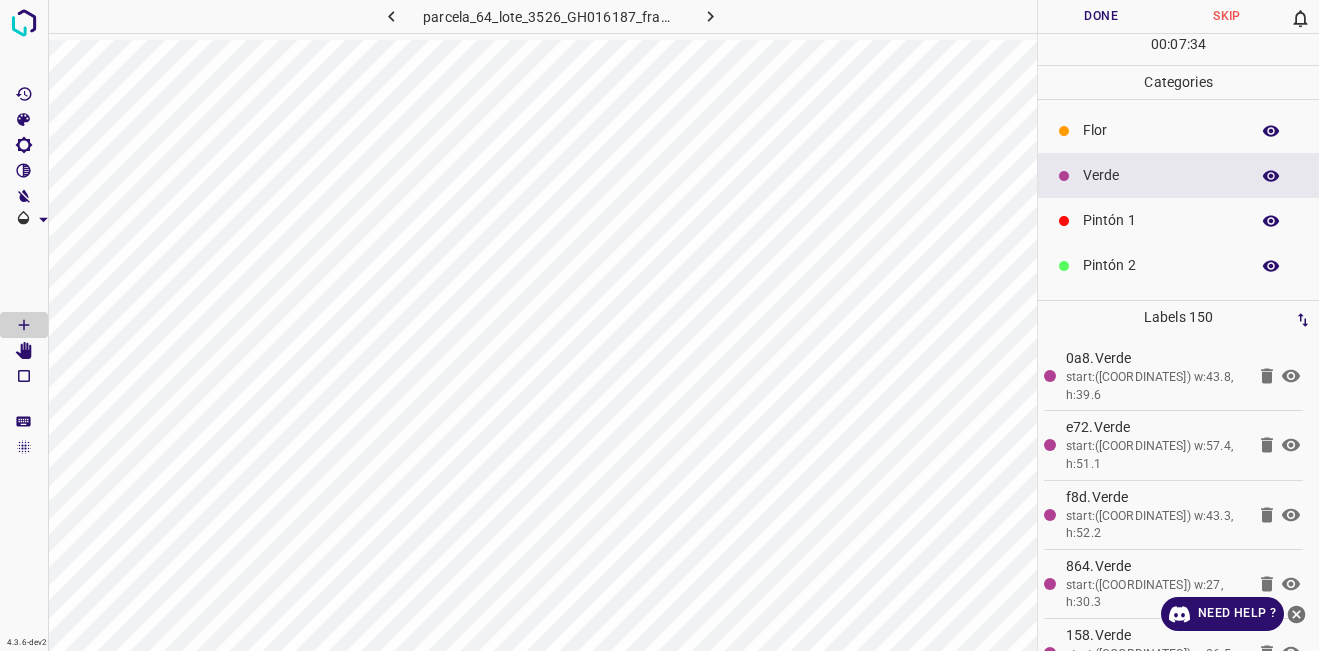 scroll, scrollTop: 176, scrollLeft: 0, axis: vertical 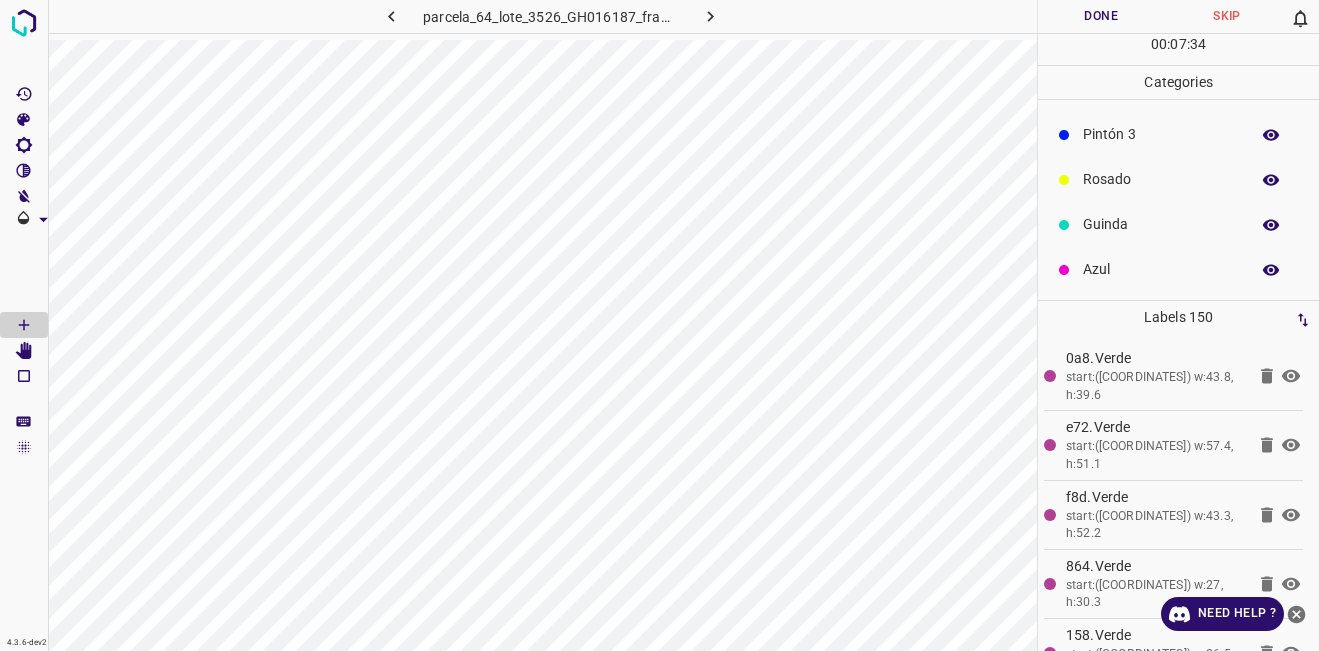 click on "Azul" at bounding box center [1161, 269] 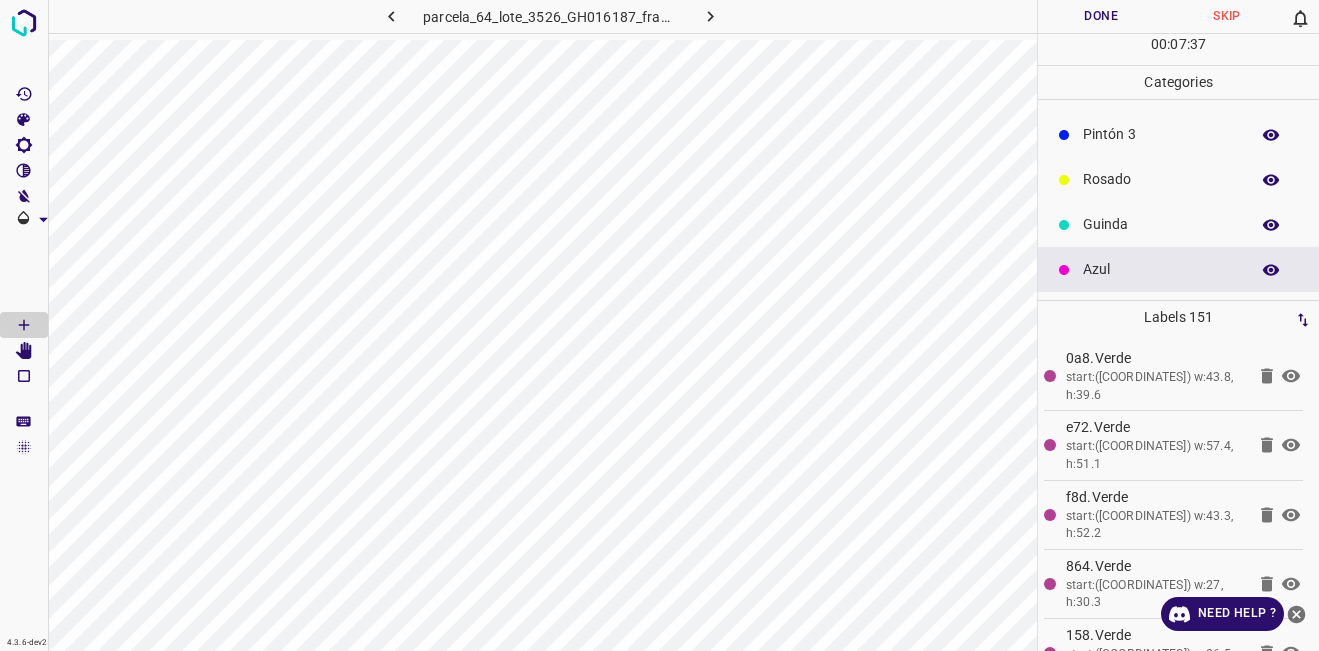 scroll, scrollTop: 0, scrollLeft: 0, axis: both 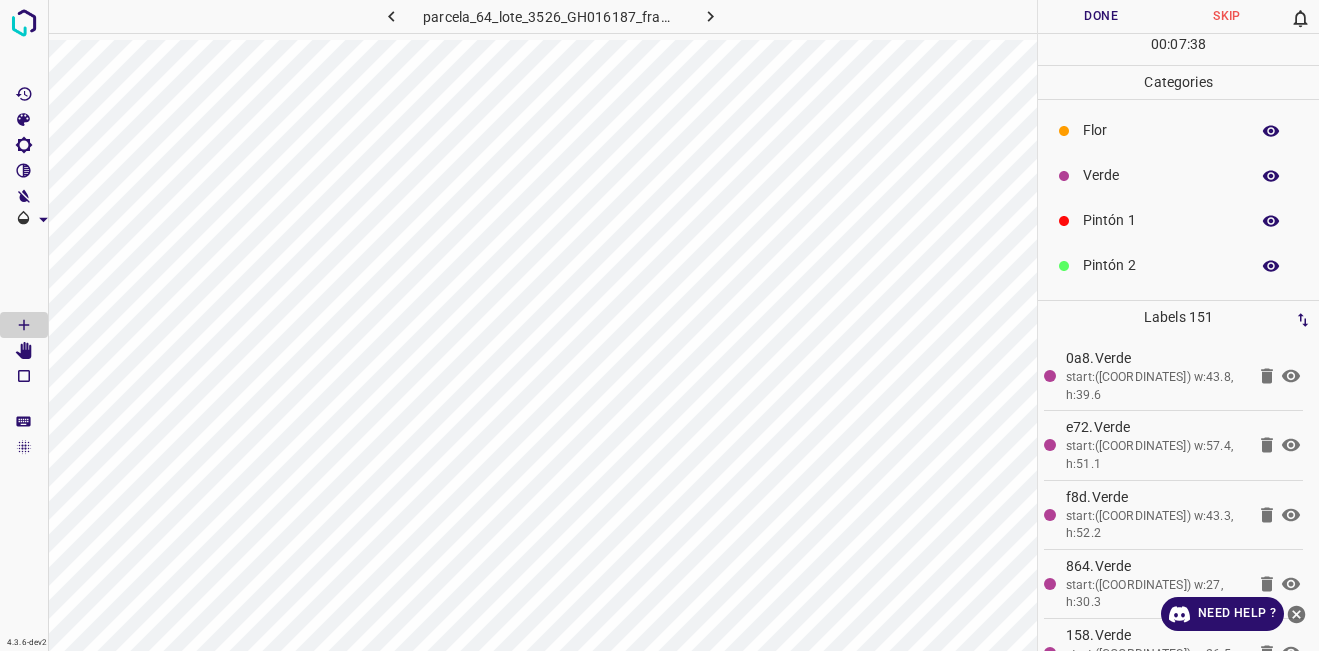 click on "Verde" at bounding box center (1161, 175) 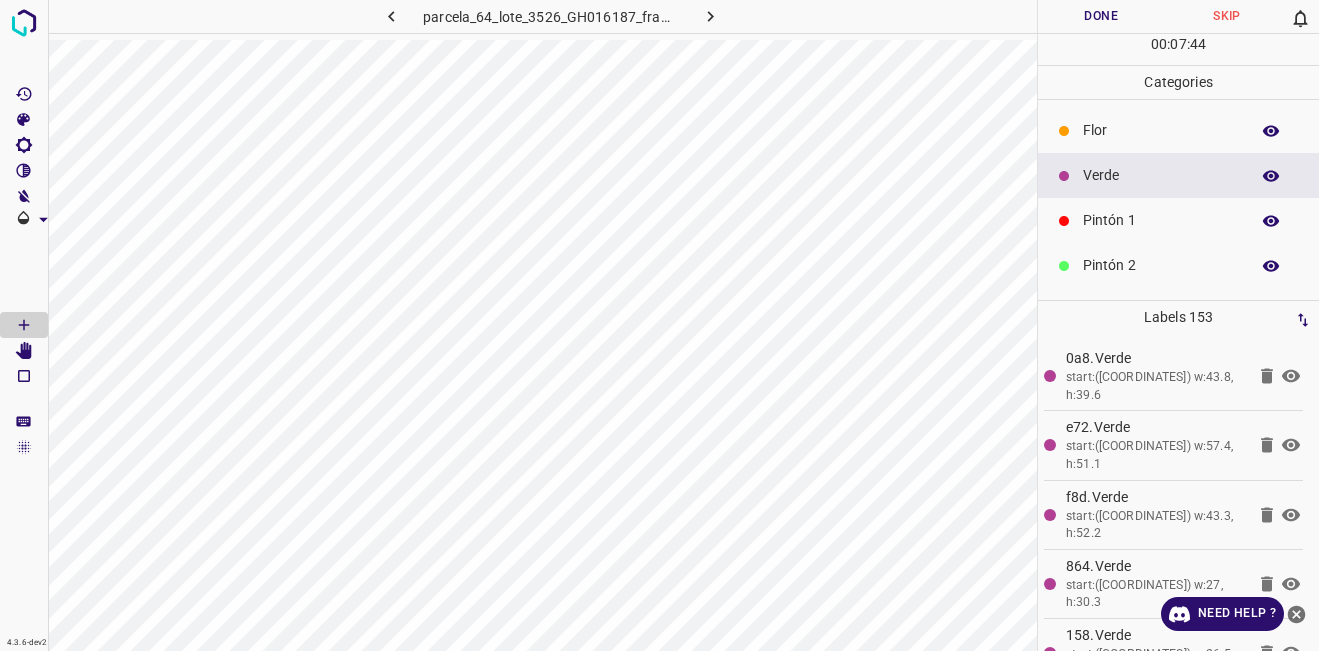 scroll, scrollTop: 176, scrollLeft: 0, axis: vertical 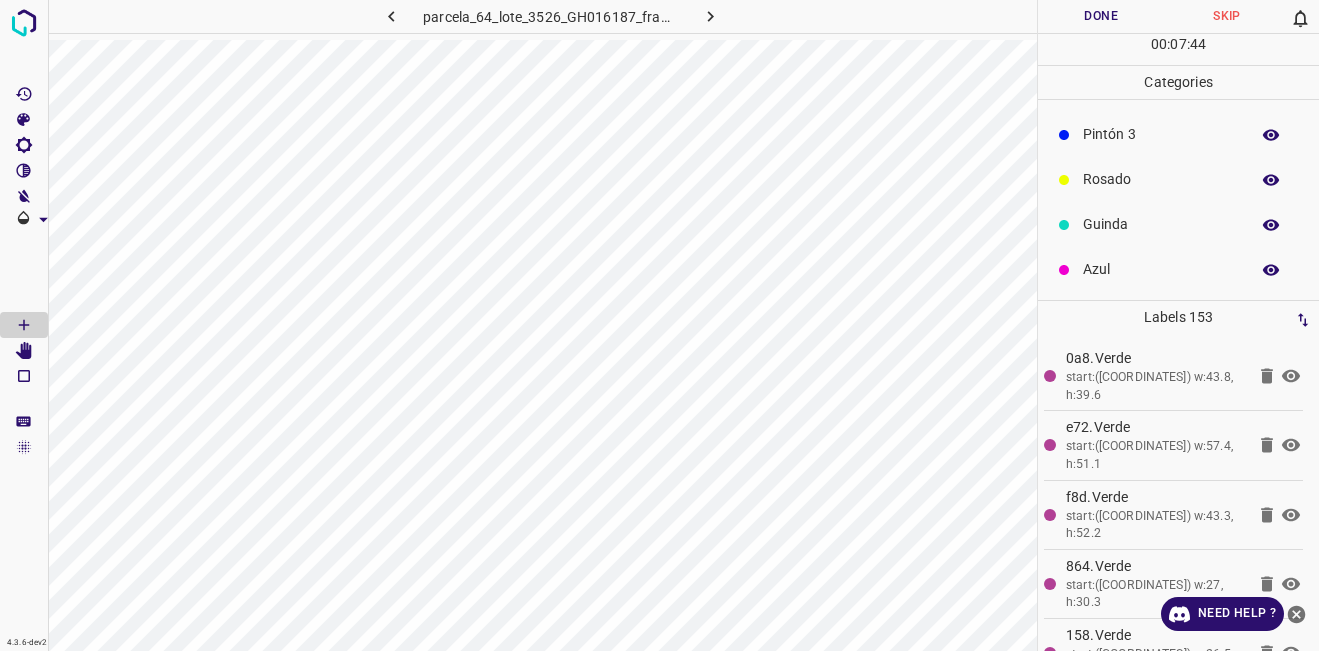 click on "Azul" at bounding box center (1178, 269) 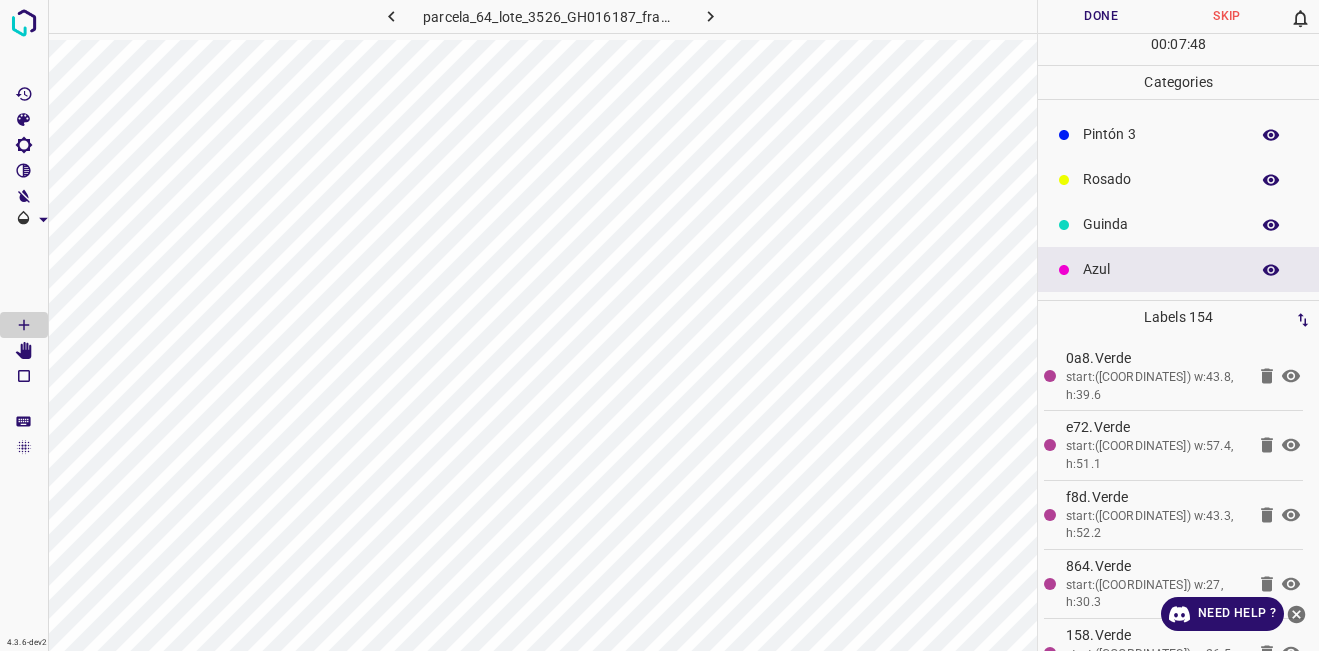 scroll, scrollTop: 0, scrollLeft: 0, axis: both 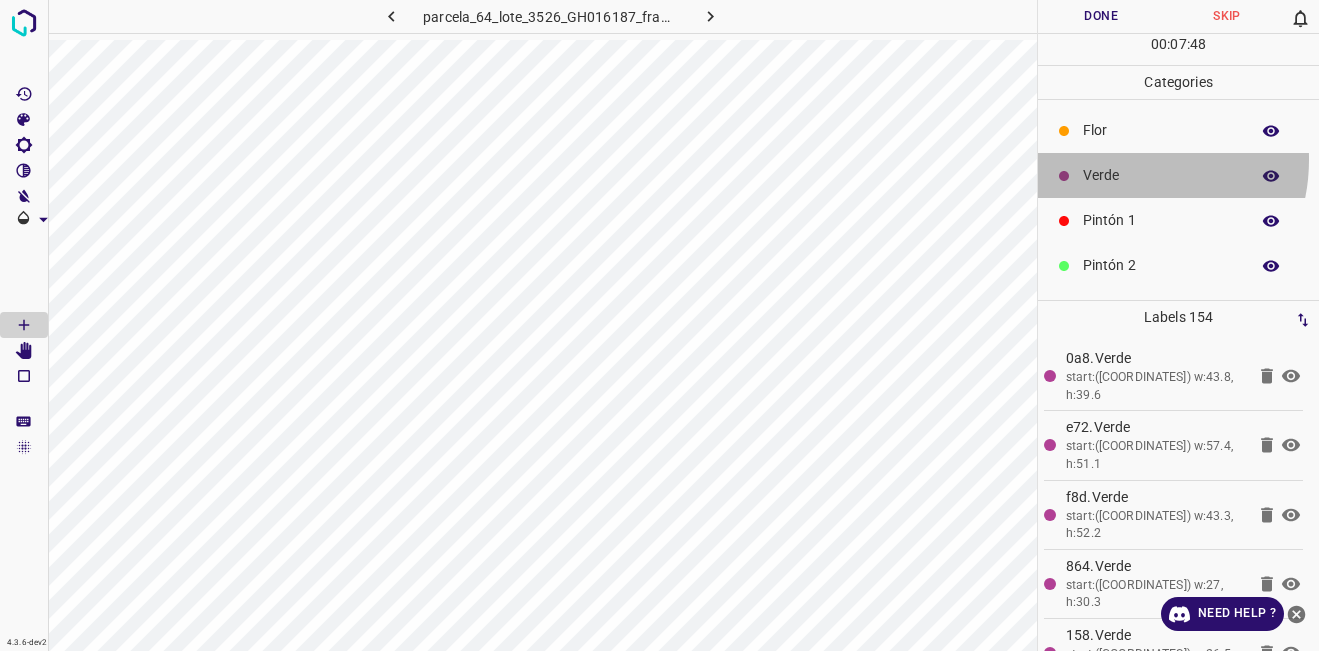 click on "Verde" at bounding box center (1178, 175) 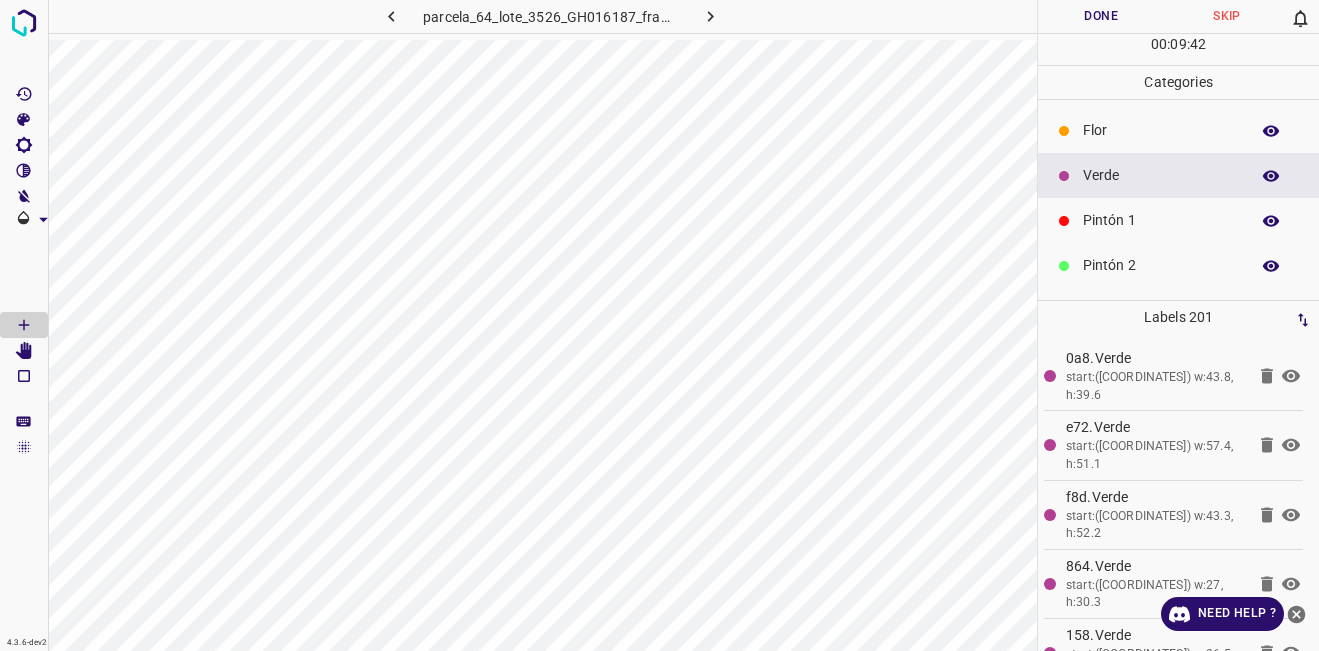 scroll, scrollTop: 176, scrollLeft: 0, axis: vertical 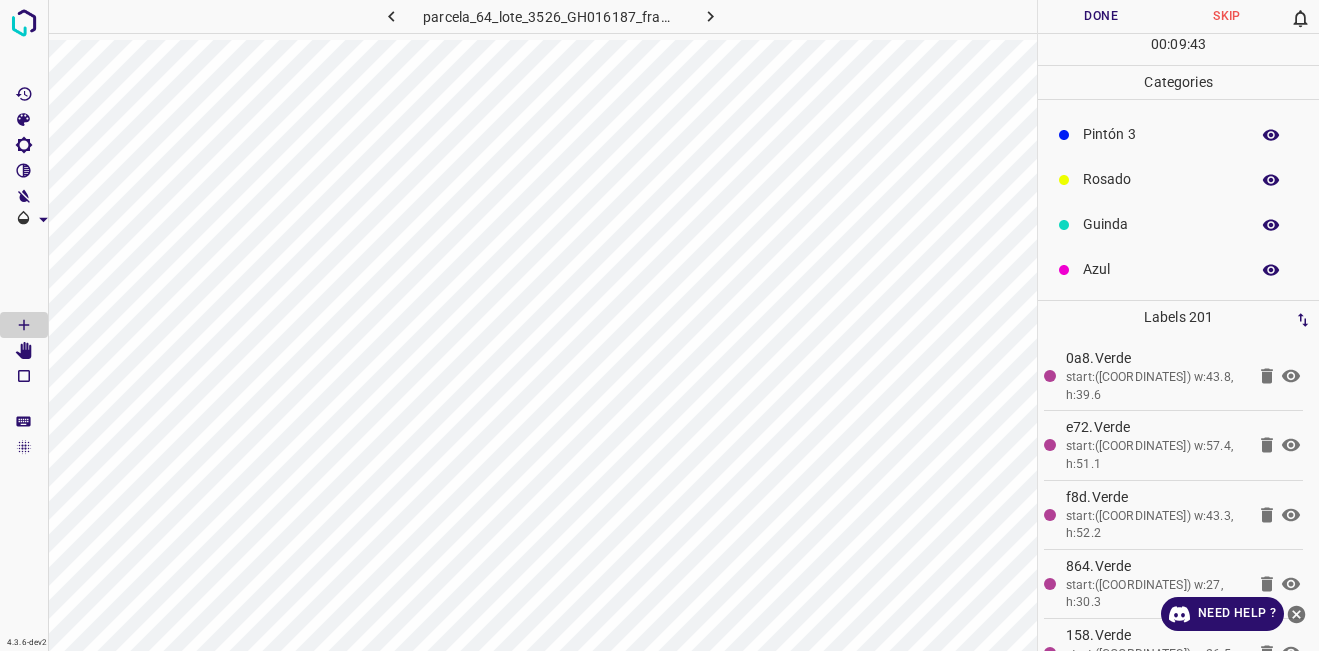 click on "Azul" at bounding box center [1178, 269] 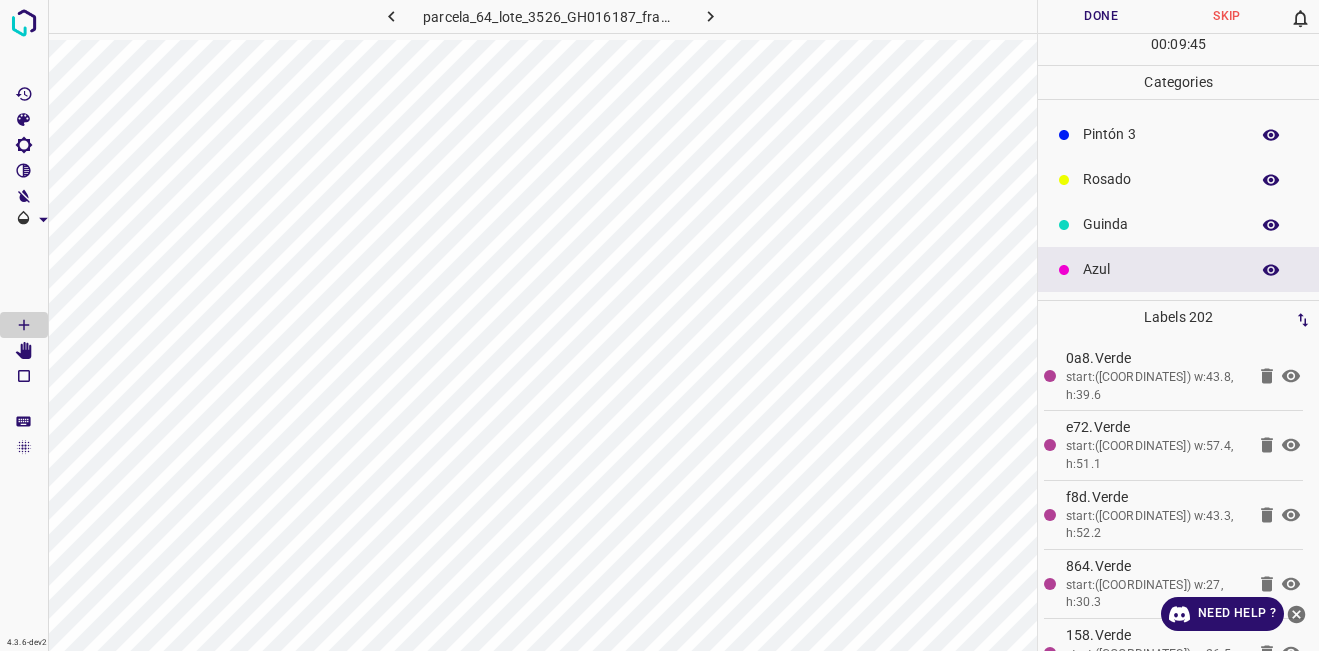 scroll, scrollTop: 0, scrollLeft: 0, axis: both 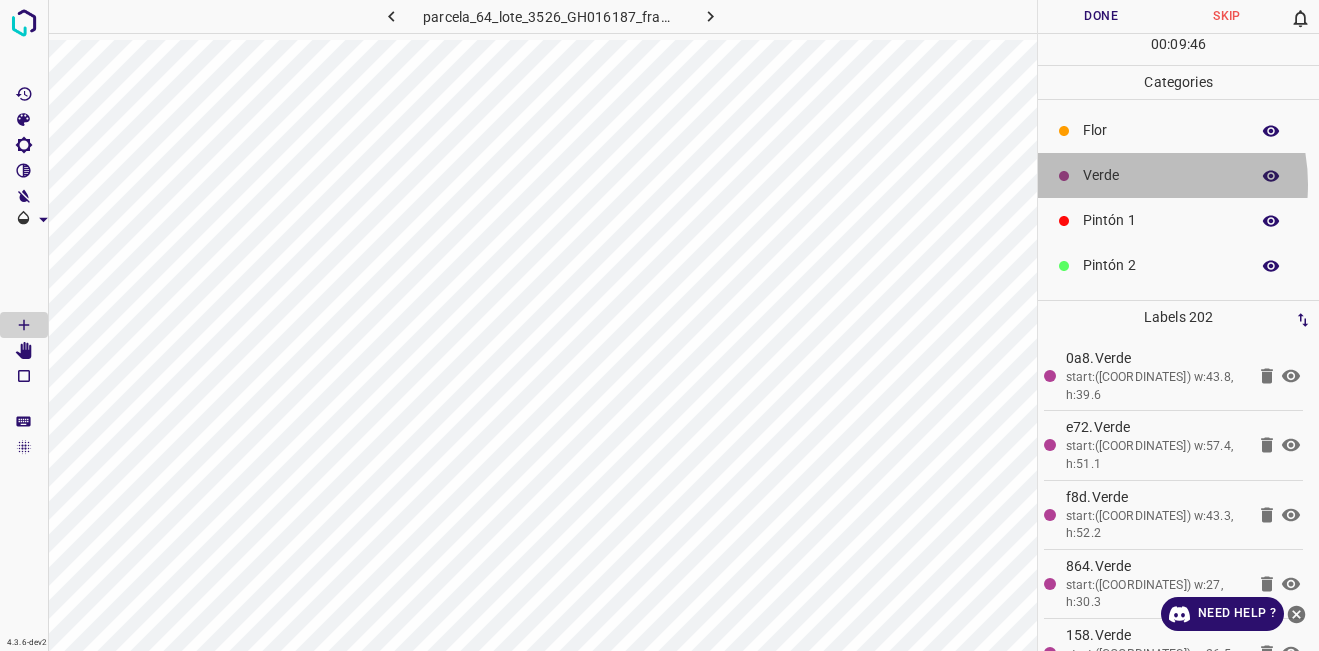 click on "Verde" at bounding box center [1161, 175] 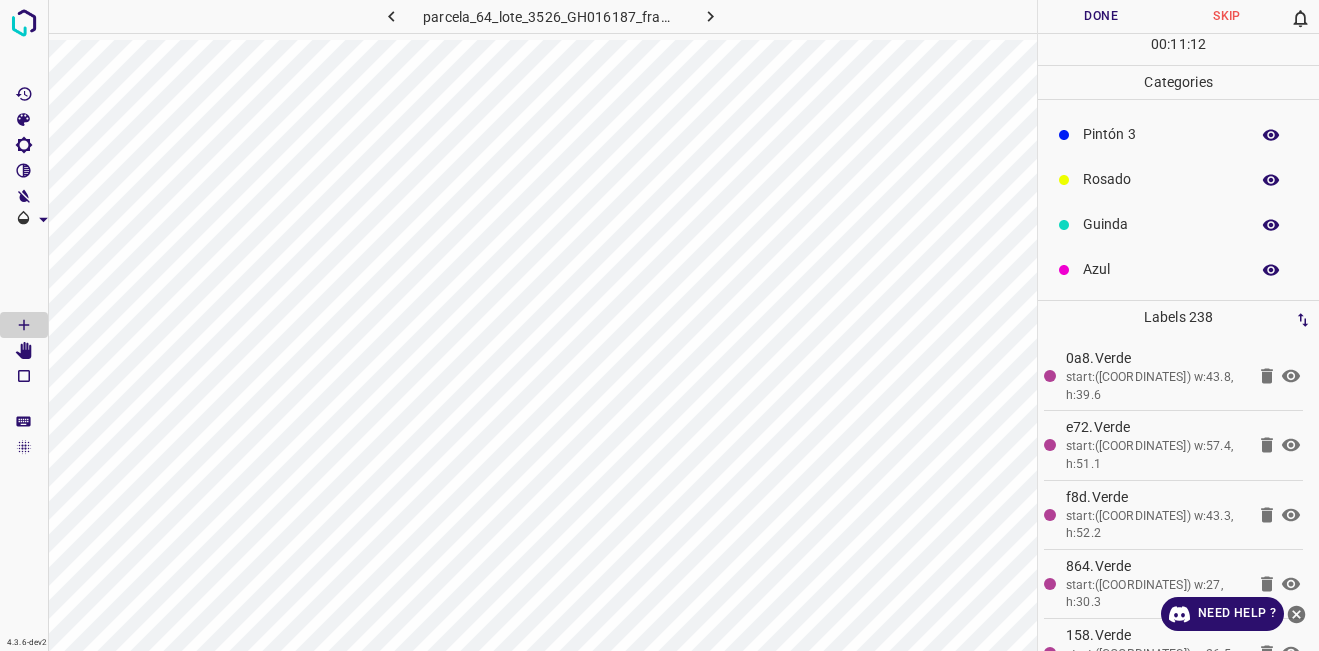 scroll, scrollTop: 0, scrollLeft: 0, axis: both 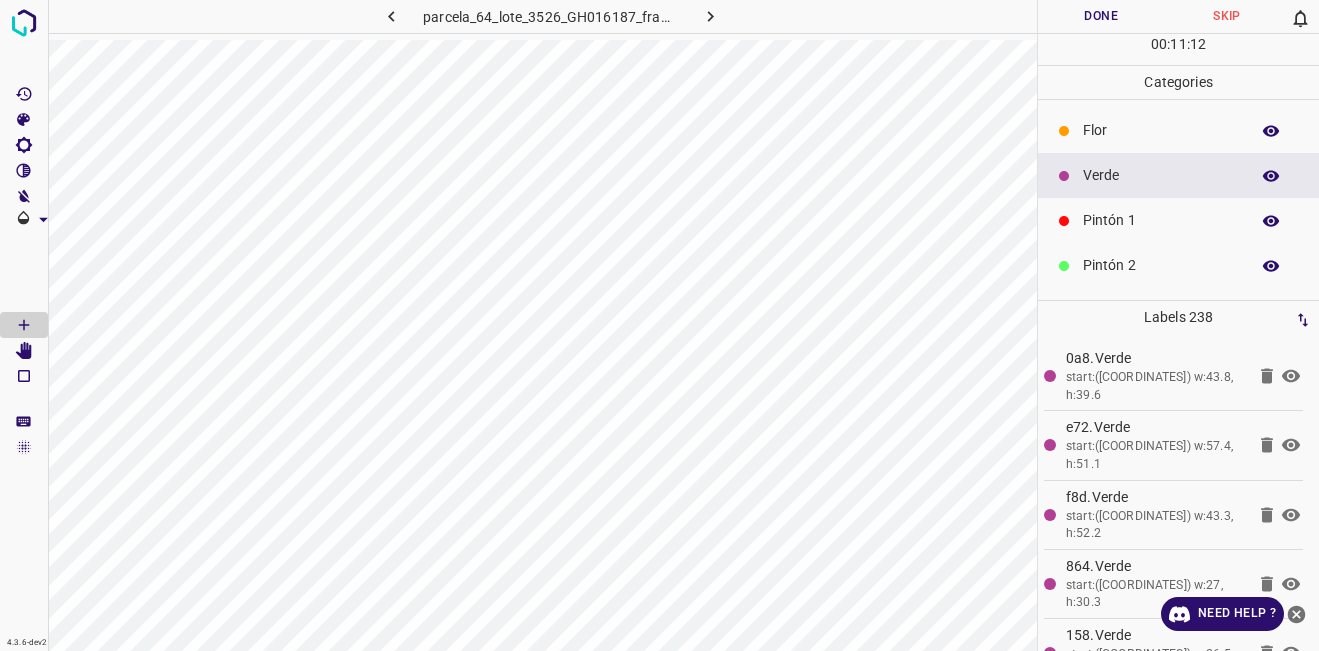 click on "Pintón 2" at bounding box center (1161, 265) 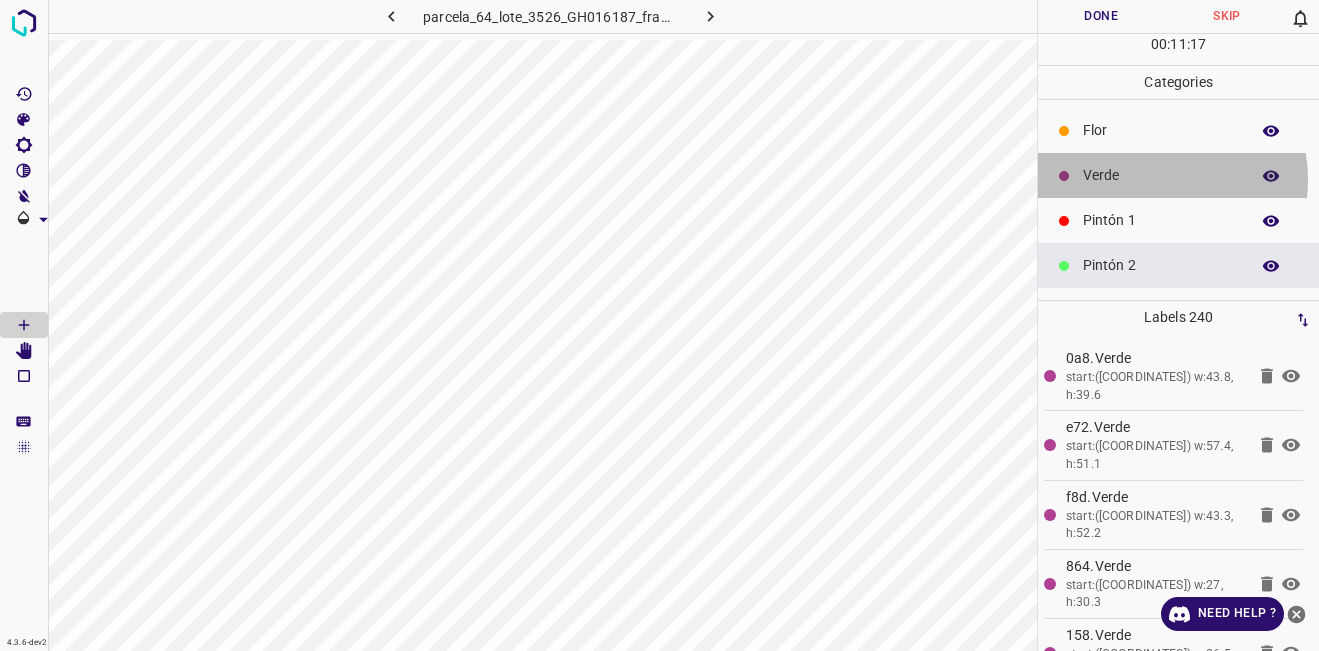 click on "Verde" at bounding box center (1161, 175) 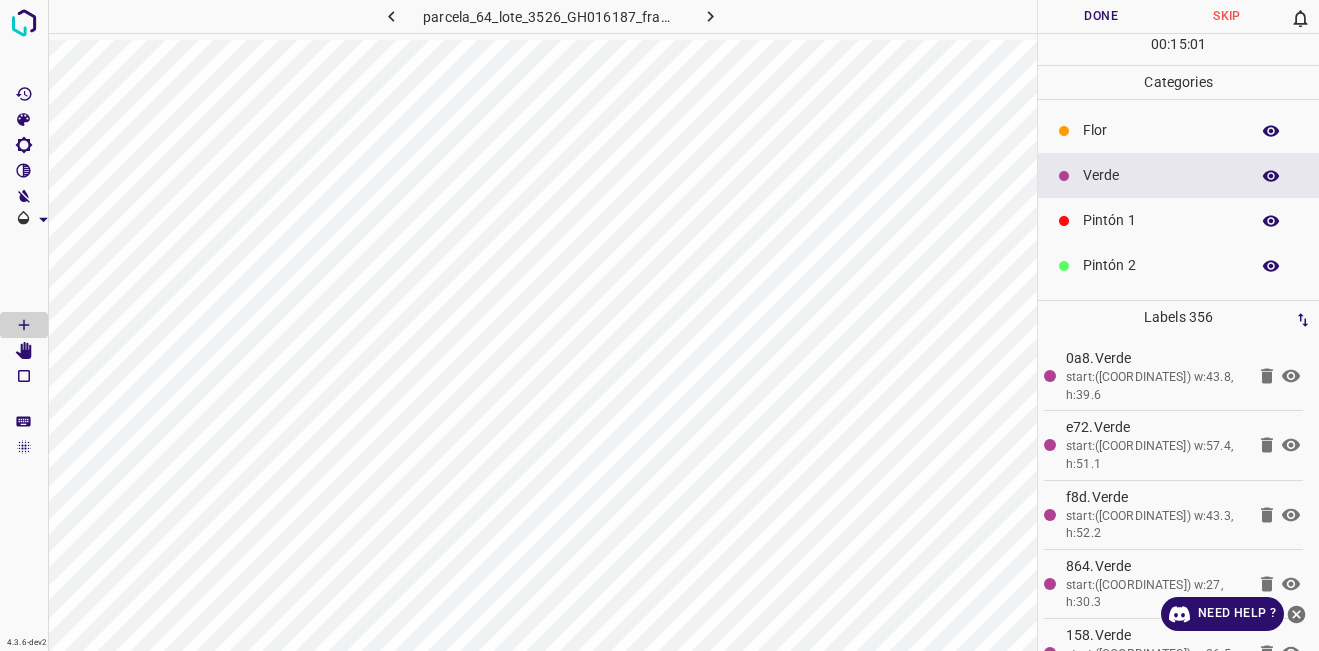 scroll, scrollTop: 176, scrollLeft: 0, axis: vertical 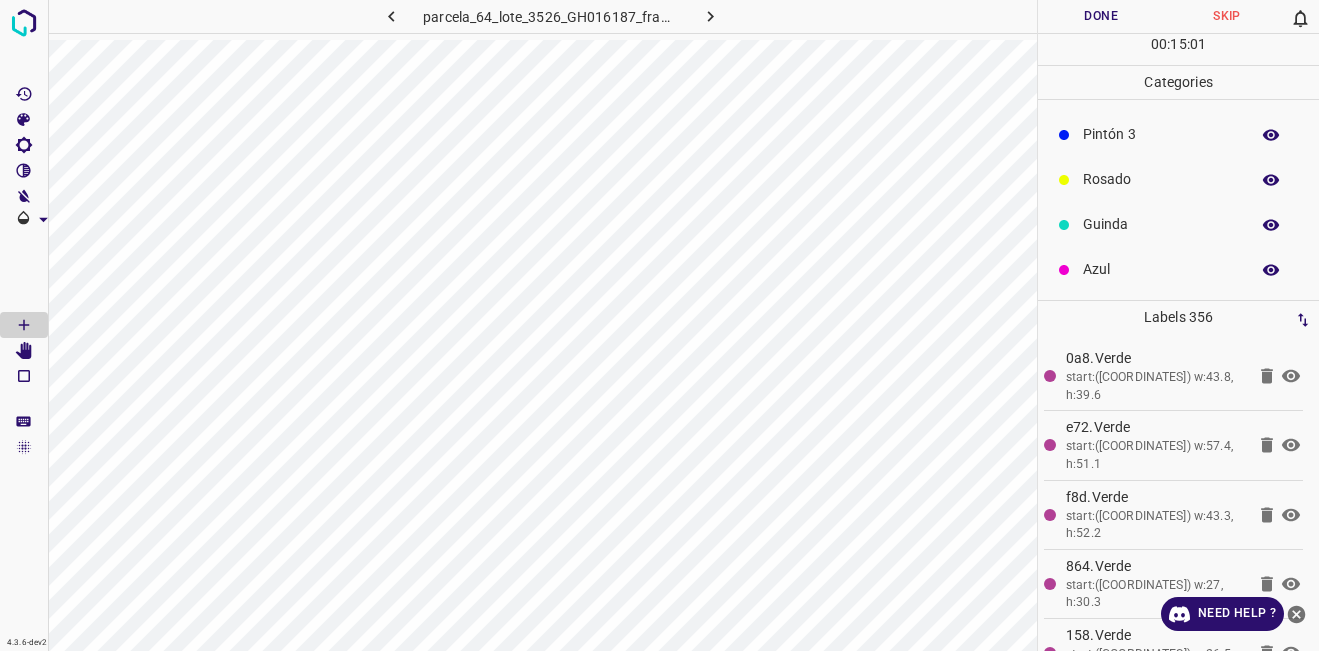 click on "Azul" at bounding box center (1178, 269) 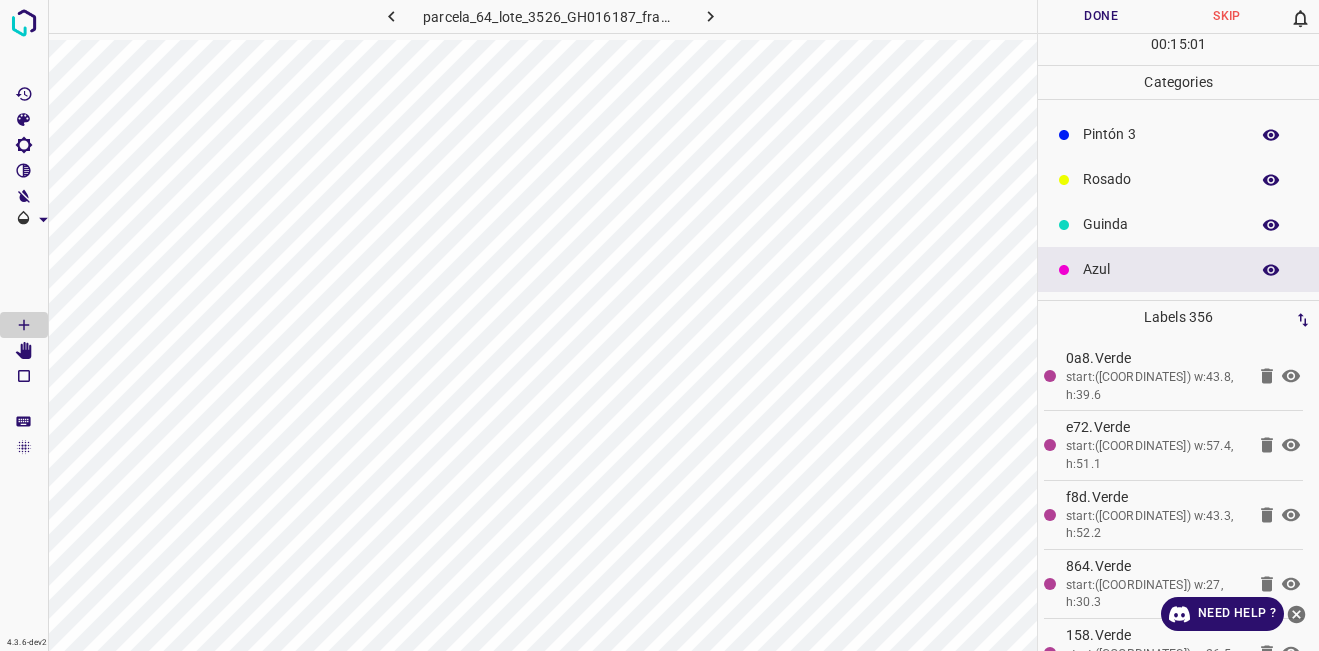 click on "Guinda" at bounding box center [1178, 224] 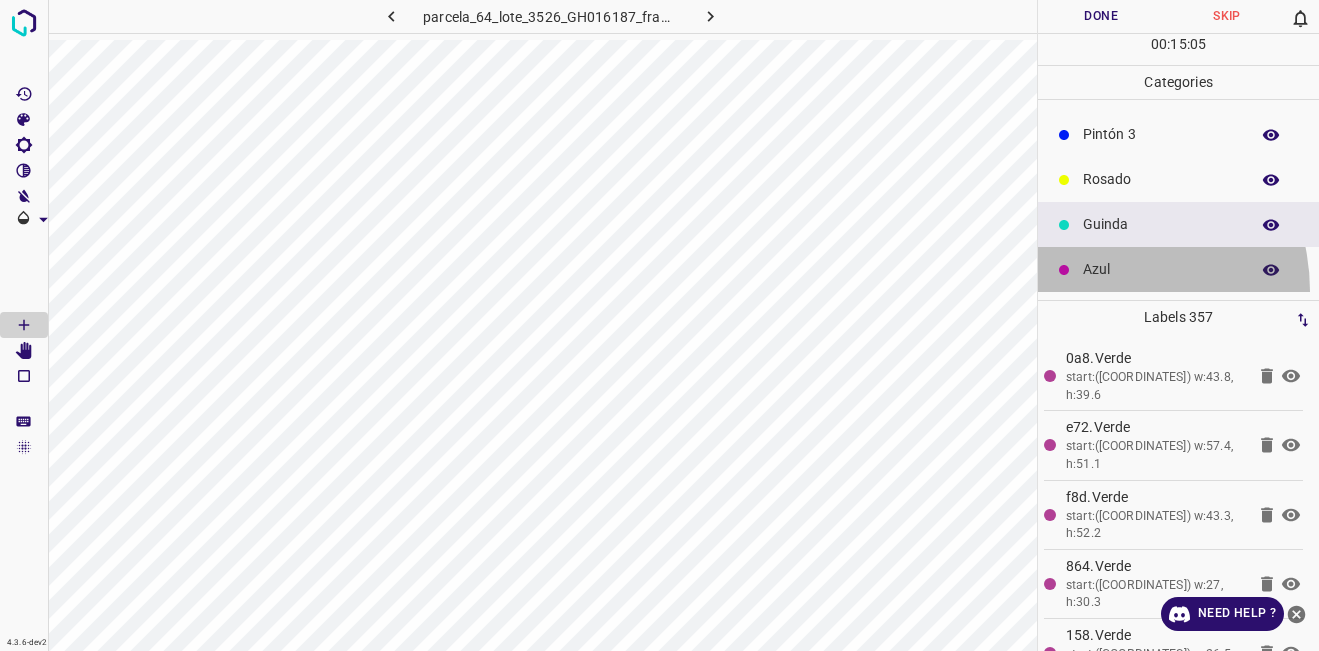 click on "Azul" at bounding box center [1178, 269] 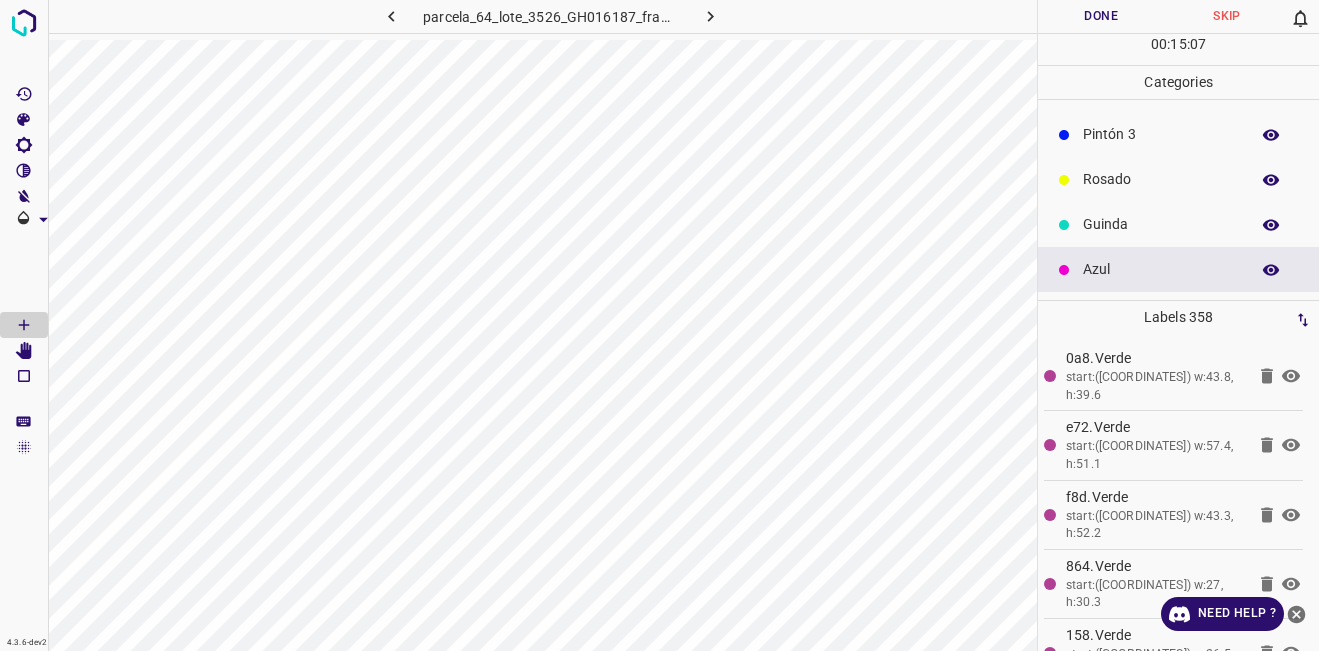 scroll, scrollTop: 0, scrollLeft: 0, axis: both 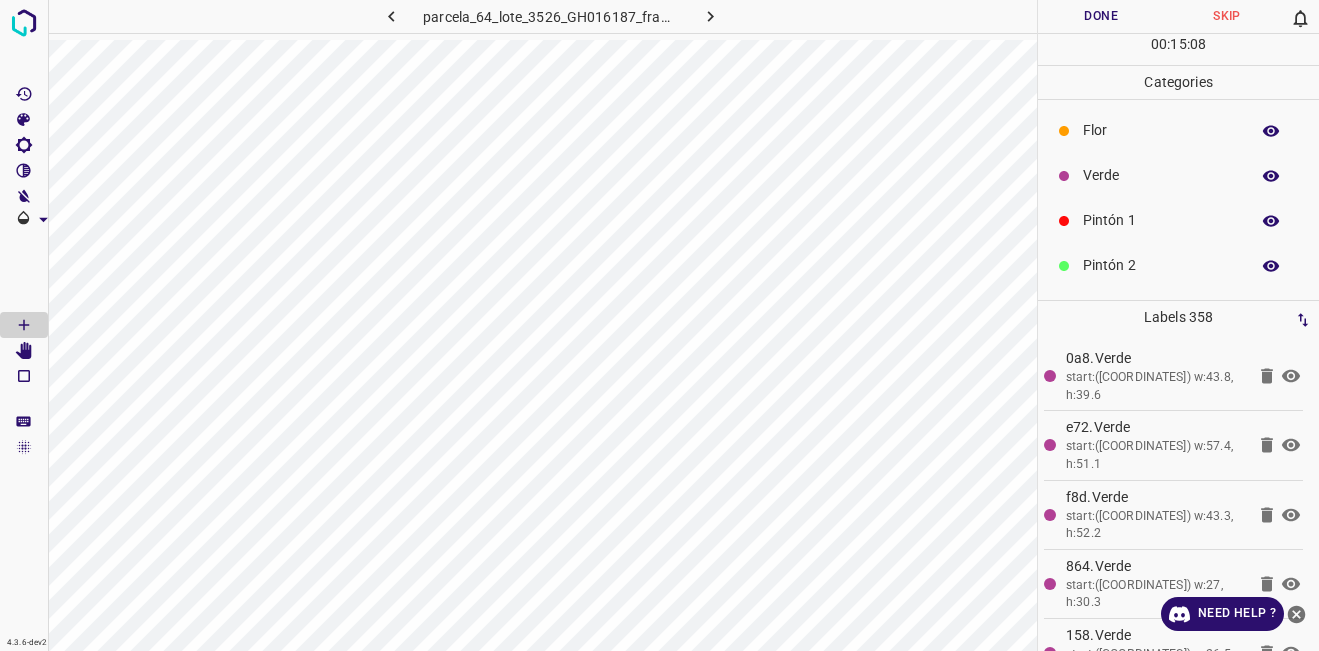 click on "Verde" at bounding box center [1178, 175] 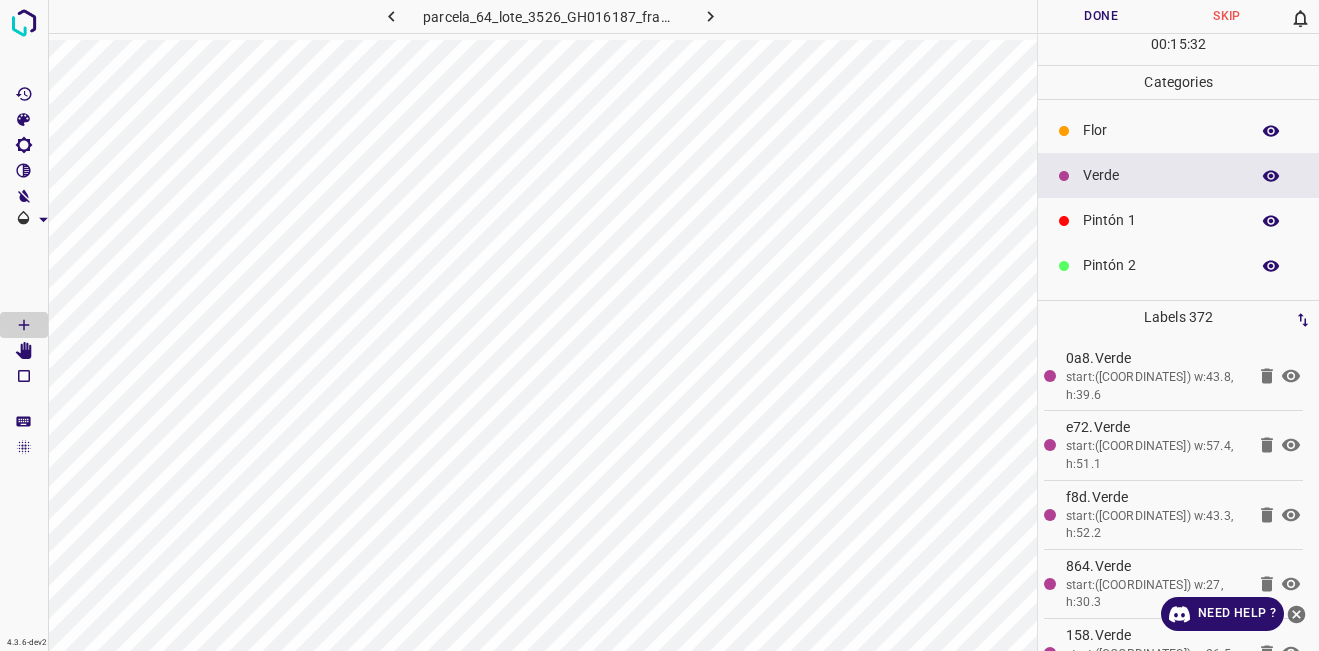 scroll, scrollTop: 176, scrollLeft: 0, axis: vertical 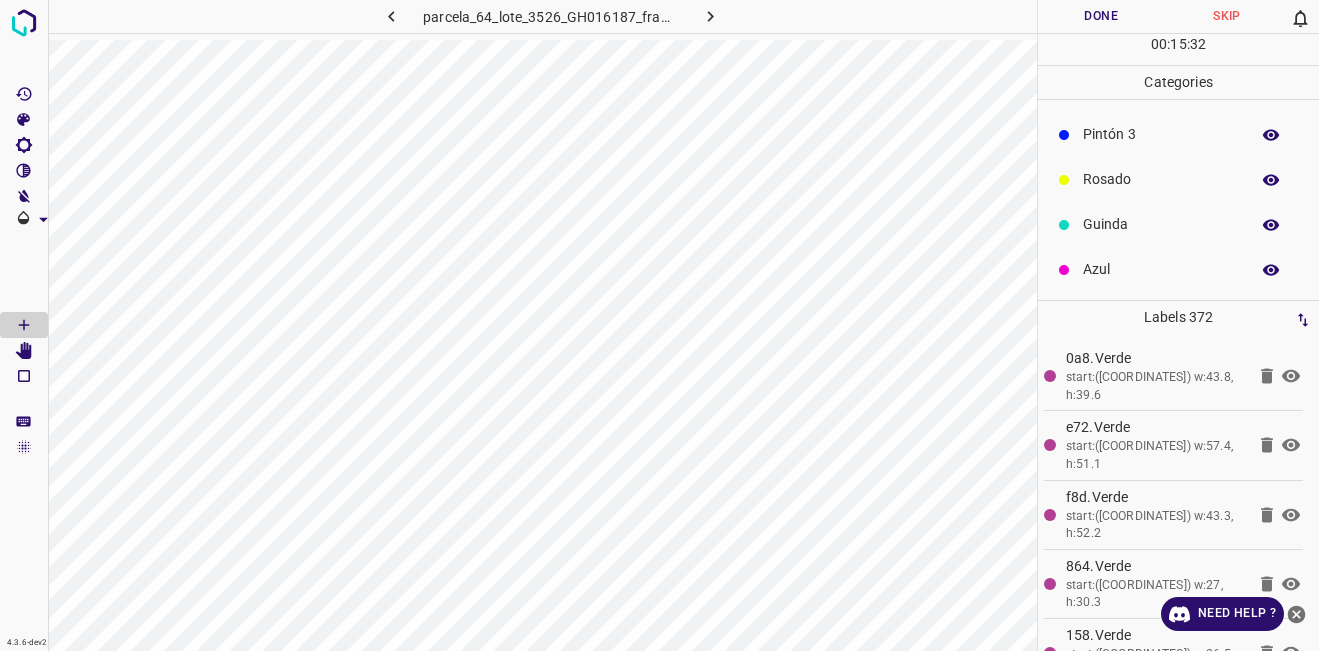 click on "Azul" at bounding box center [1178, 269] 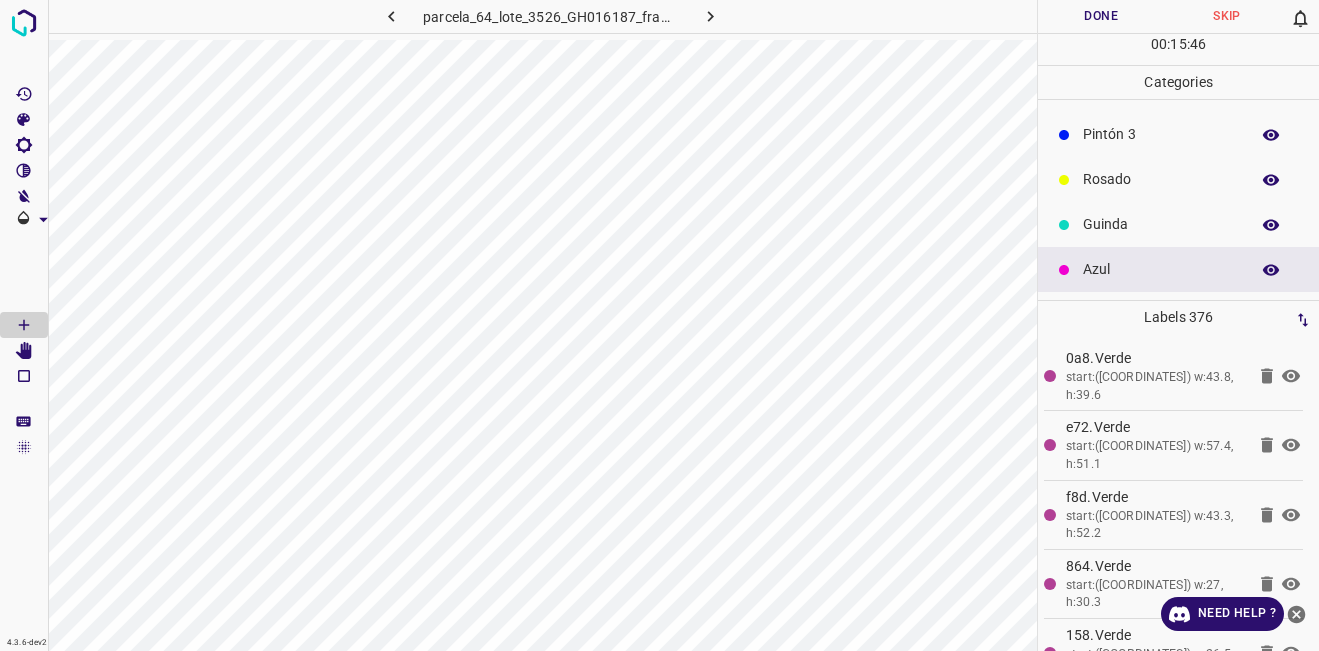 scroll, scrollTop: 0, scrollLeft: 0, axis: both 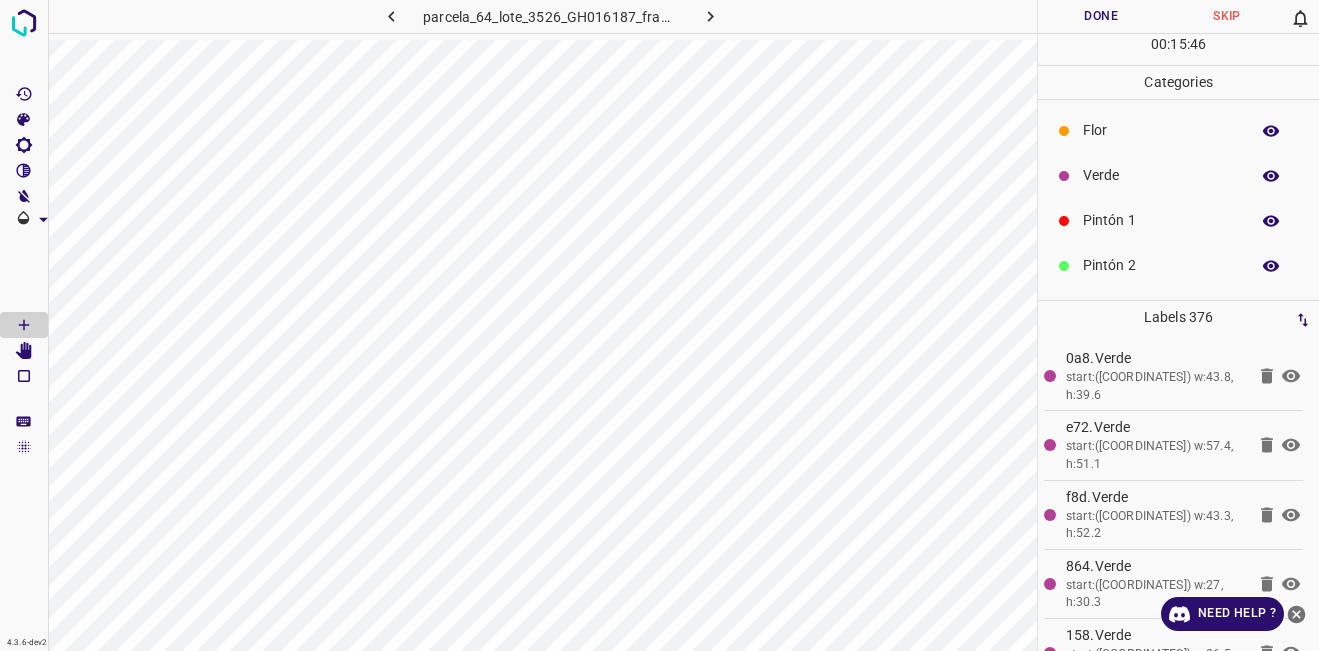 click on "Verde" at bounding box center (1178, 175) 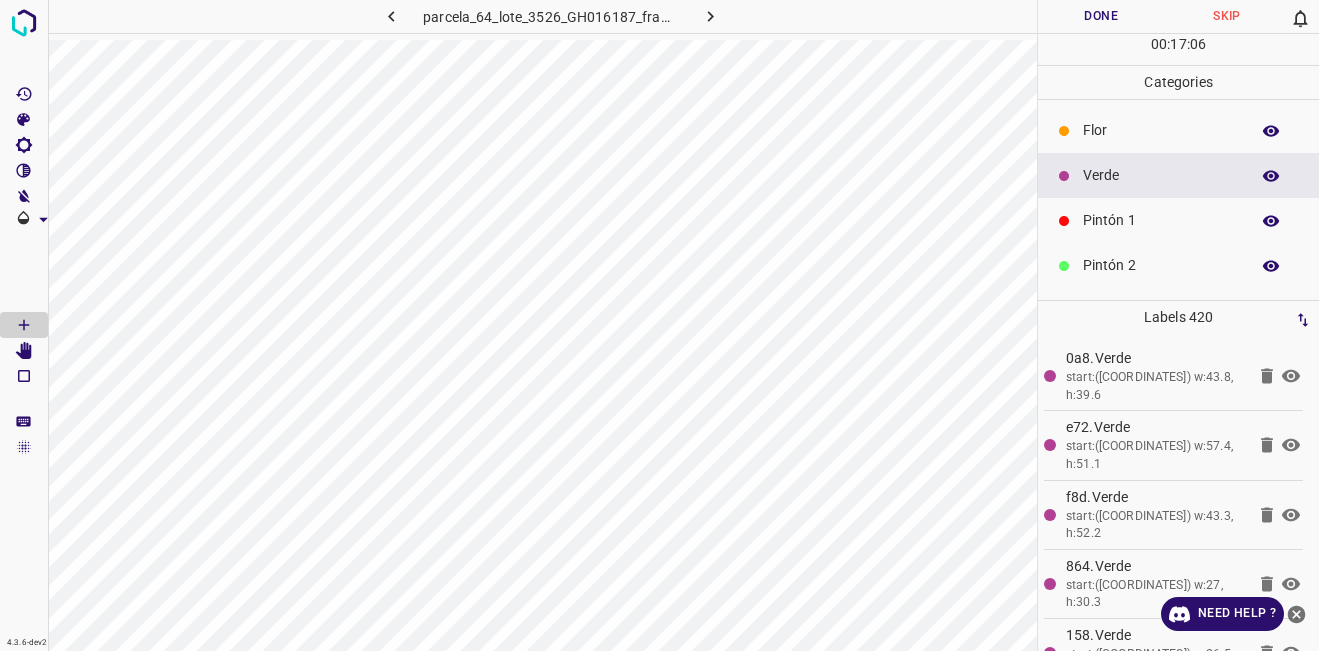 scroll, scrollTop: 176, scrollLeft: 0, axis: vertical 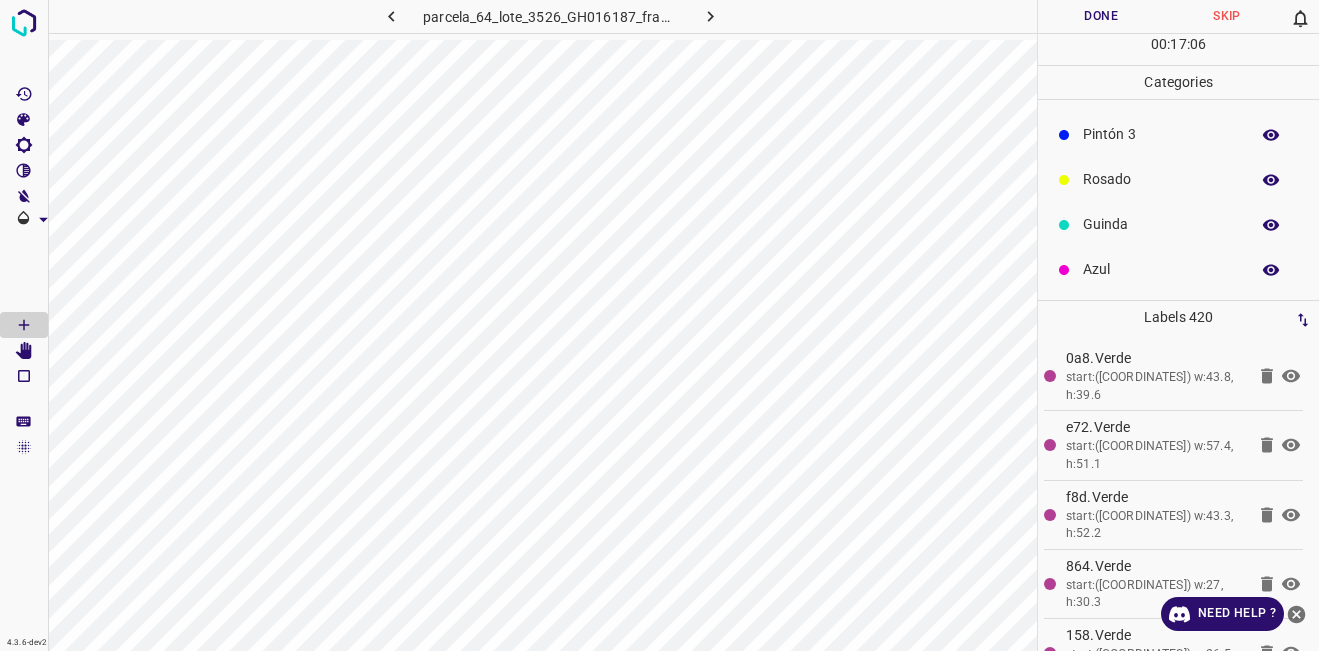 click on "Azul" at bounding box center (1178, 269) 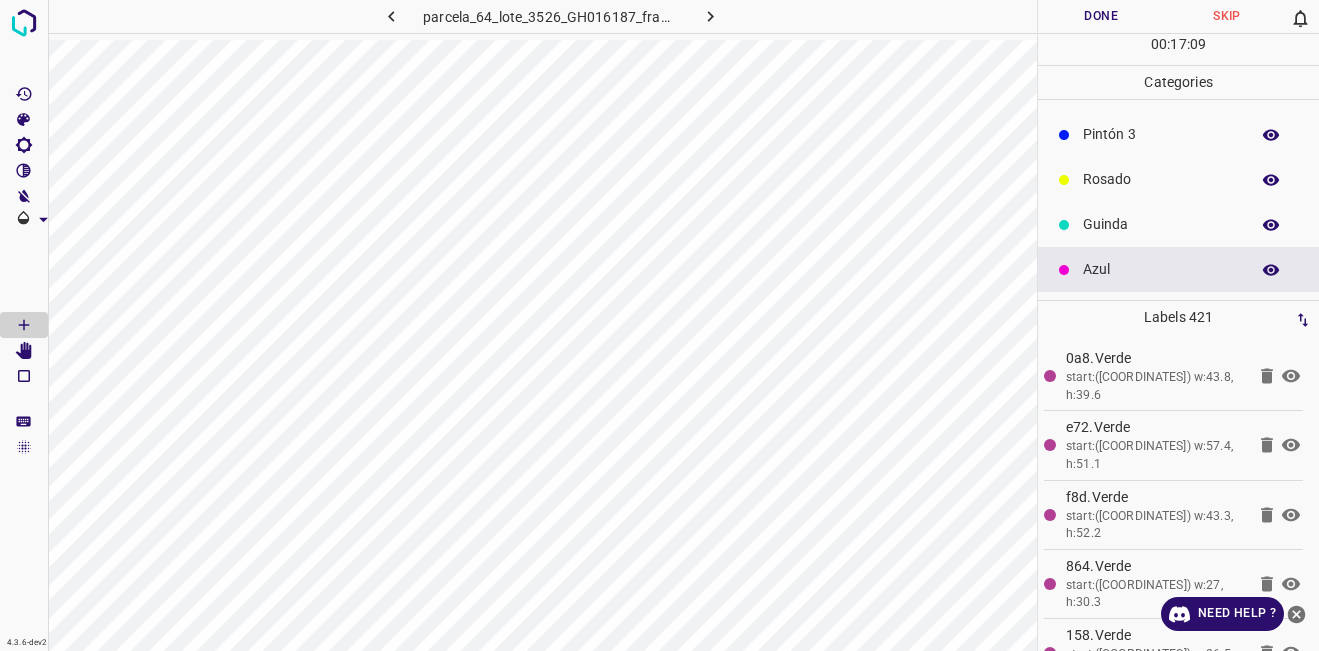 scroll, scrollTop: 0, scrollLeft: 0, axis: both 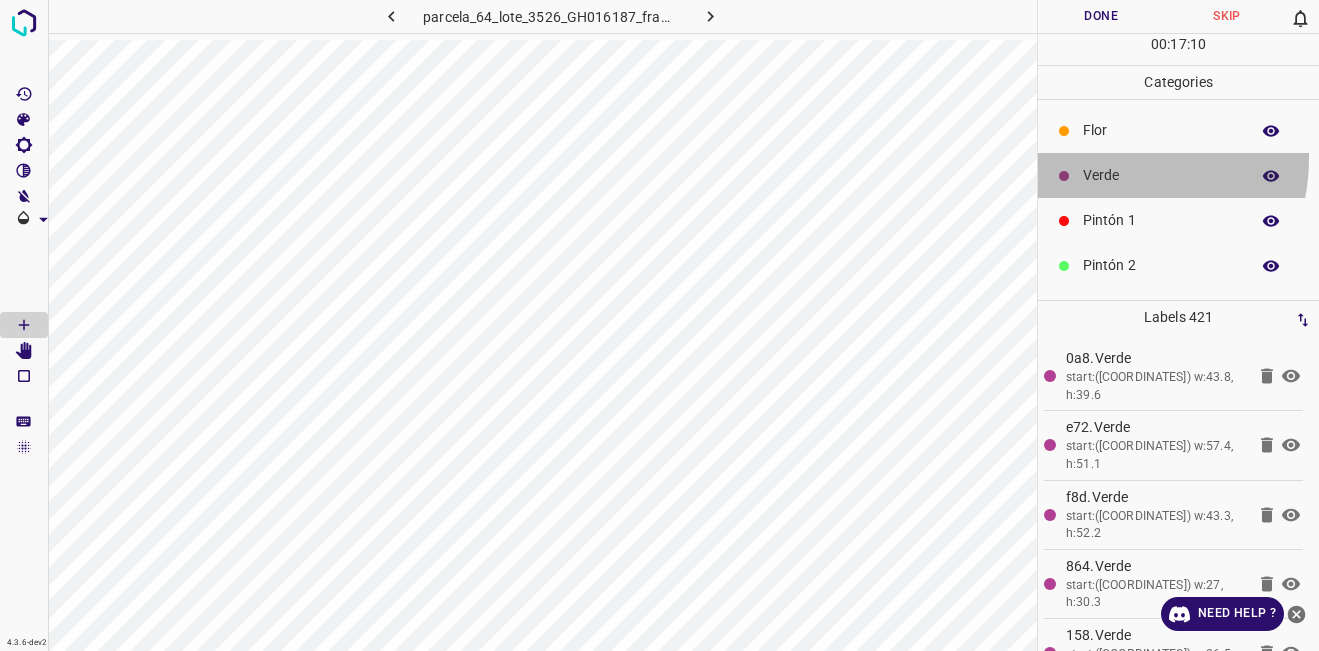 click on "Verde" at bounding box center (1178, 175) 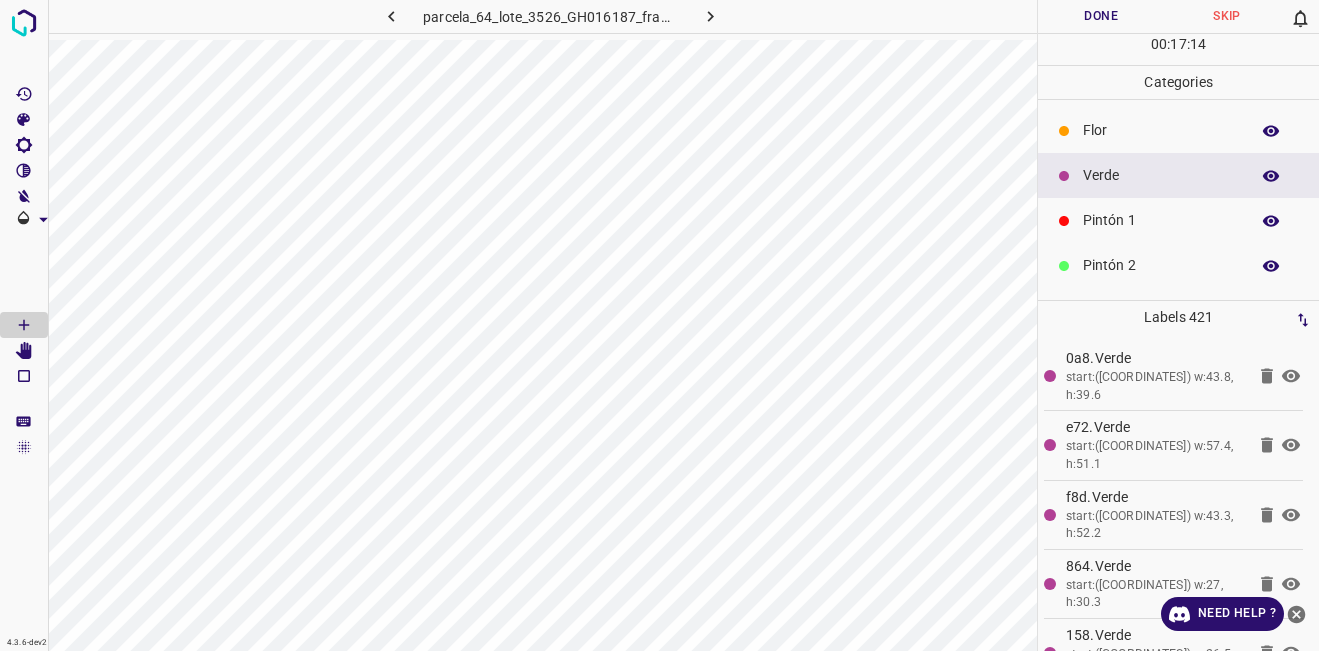 scroll, scrollTop: 176, scrollLeft: 0, axis: vertical 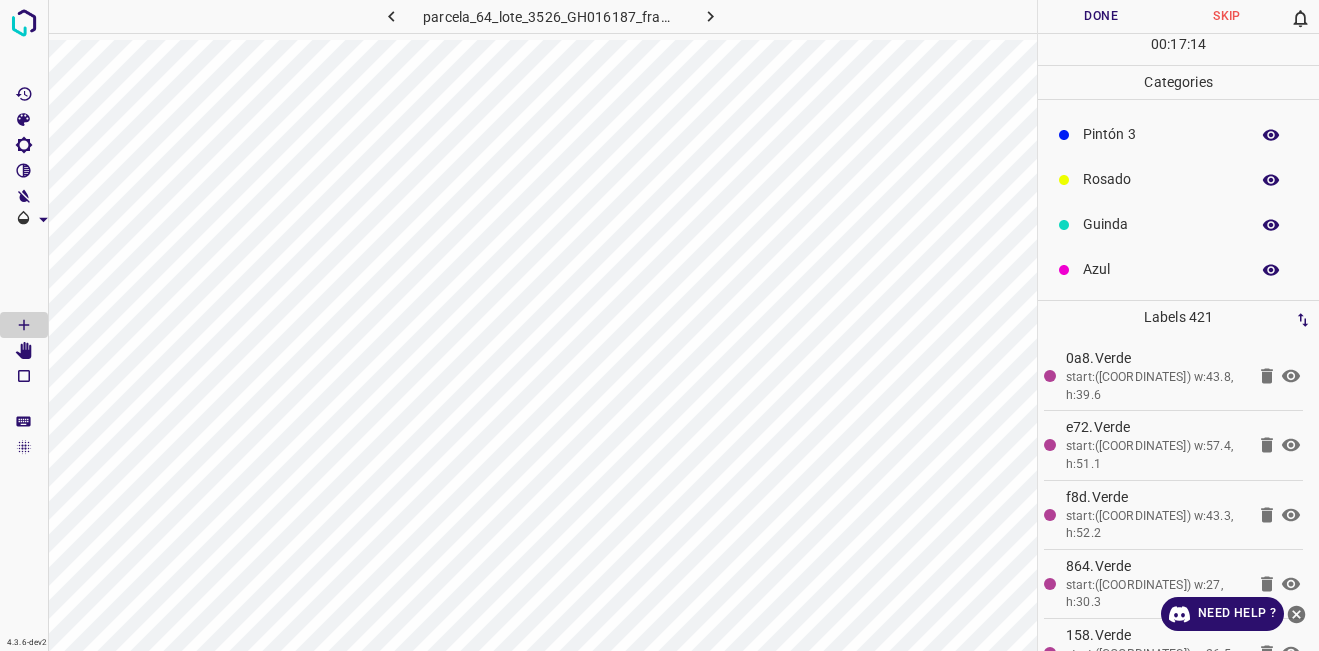 click on "Azul" at bounding box center [1161, 269] 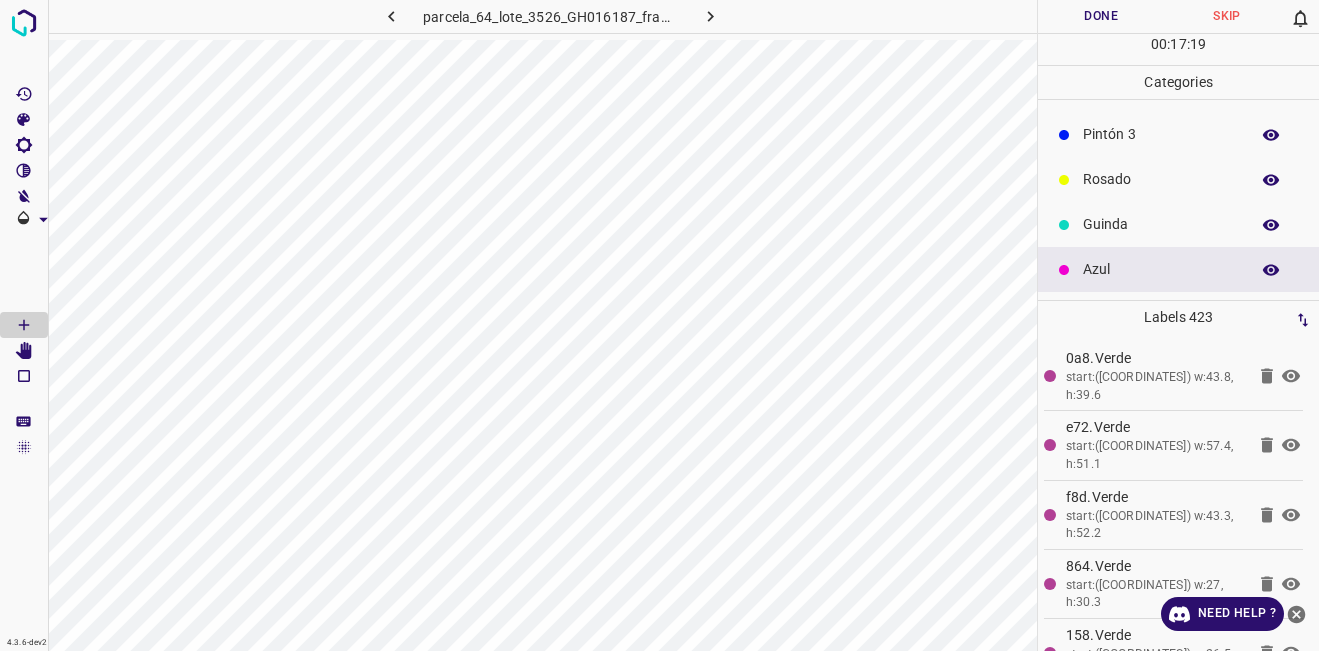 scroll, scrollTop: 0, scrollLeft: 0, axis: both 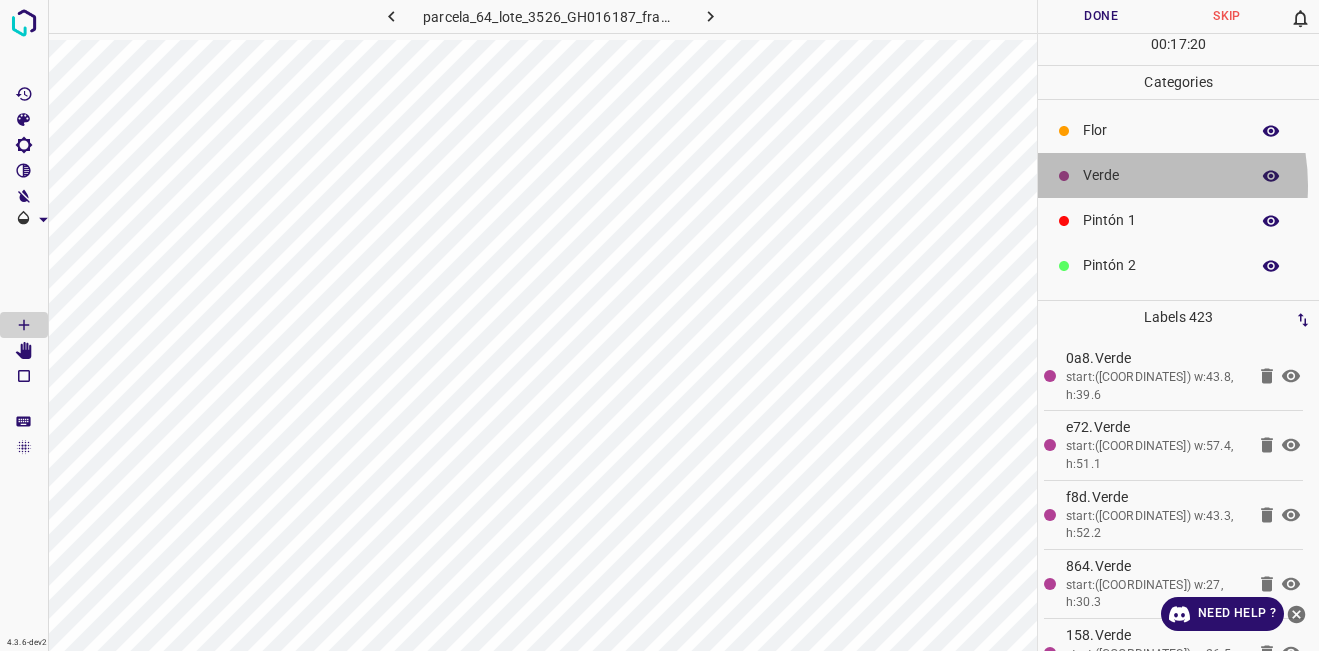 click on "Verde" at bounding box center [1161, 175] 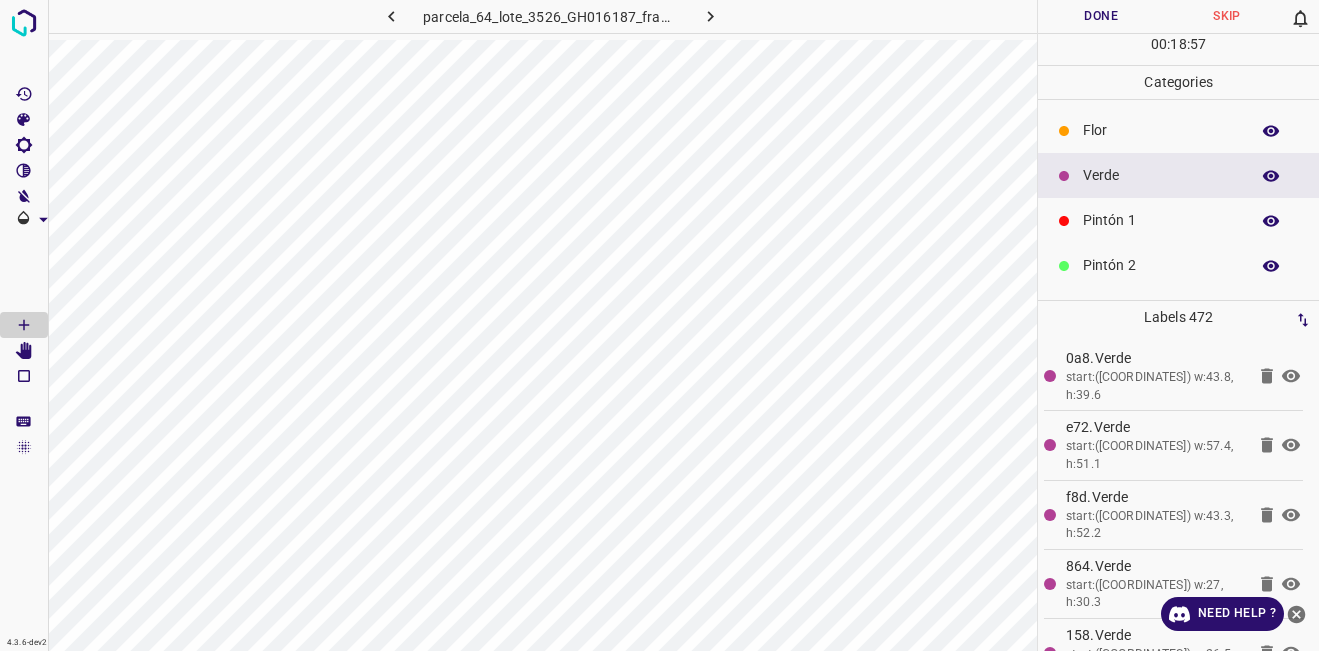 scroll, scrollTop: 176, scrollLeft: 0, axis: vertical 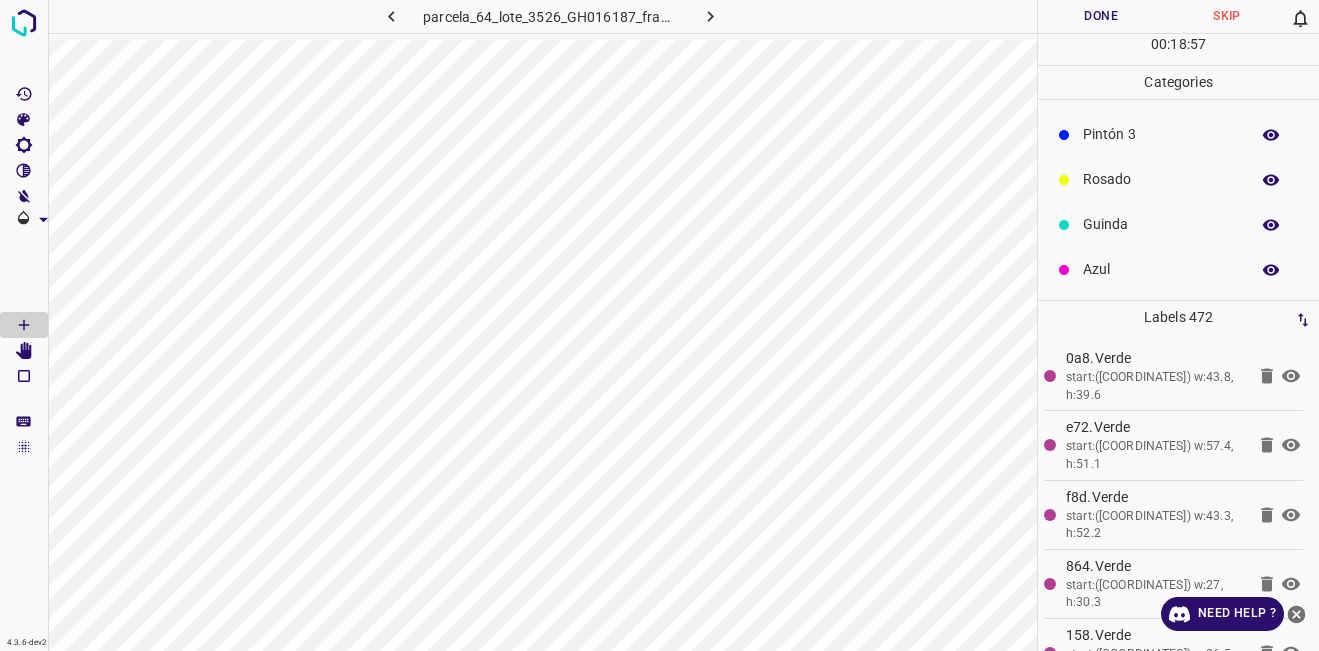 click on "Azul" at bounding box center [1161, 269] 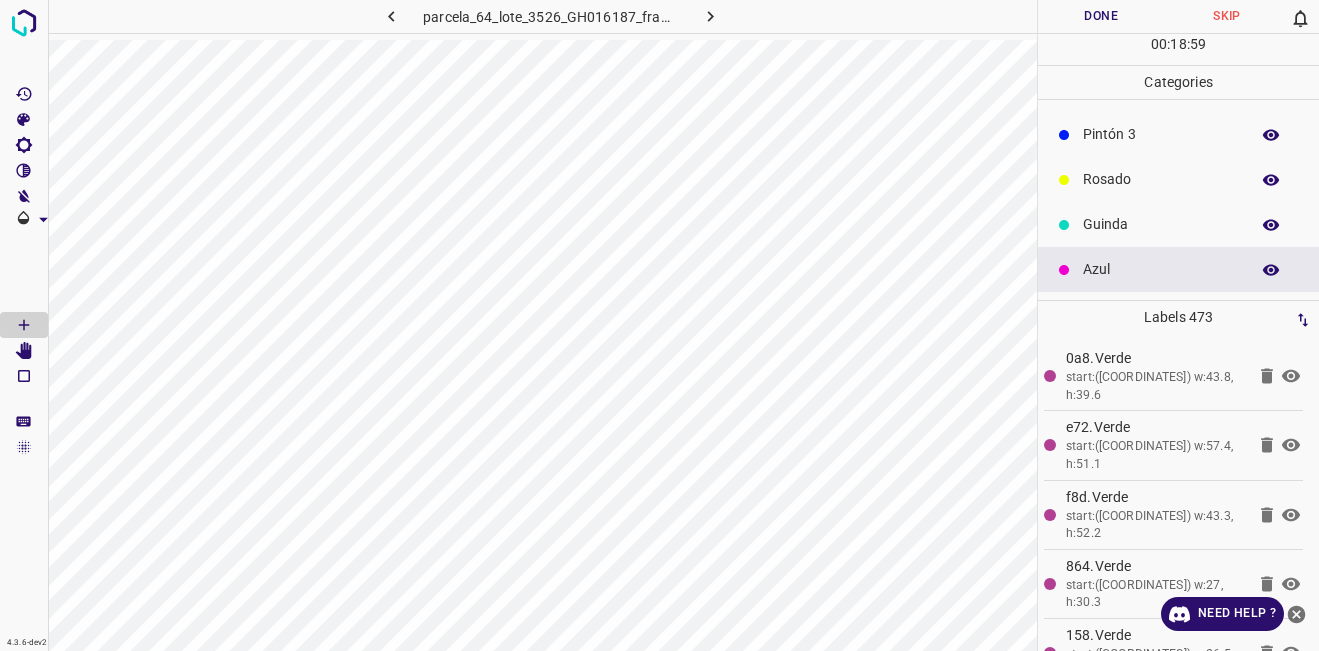 scroll, scrollTop: 0, scrollLeft: 0, axis: both 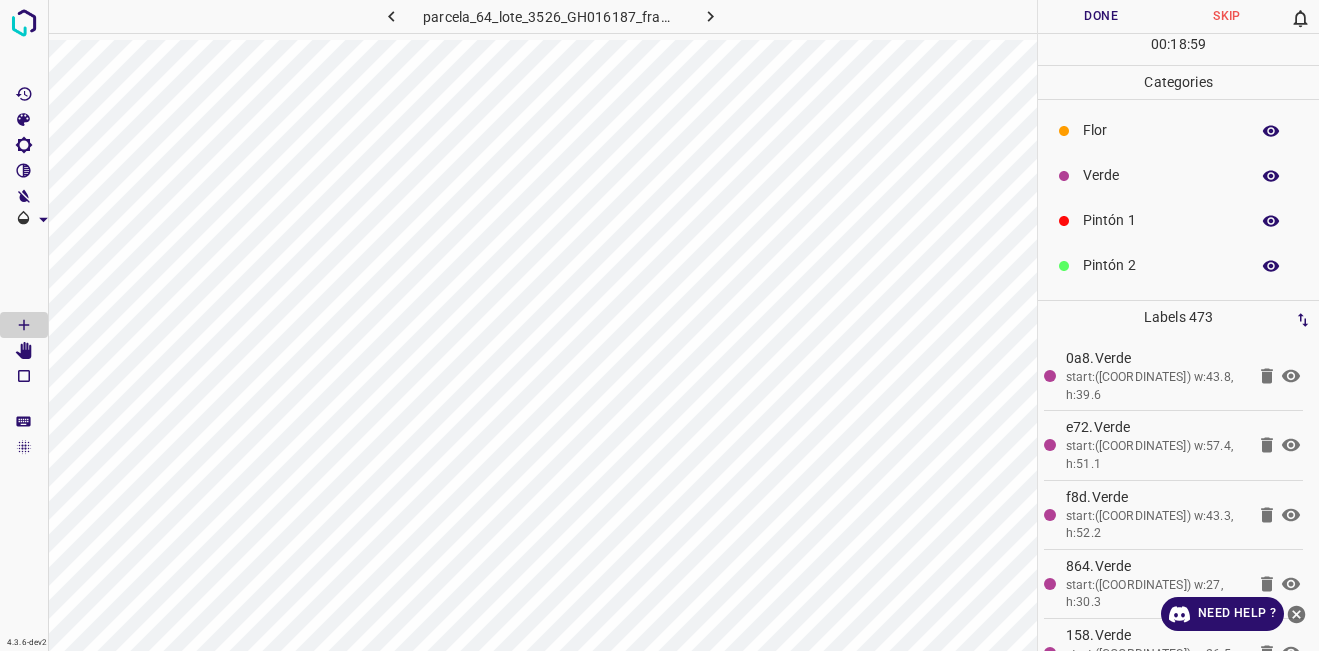 click on "Verde" at bounding box center [1161, 175] 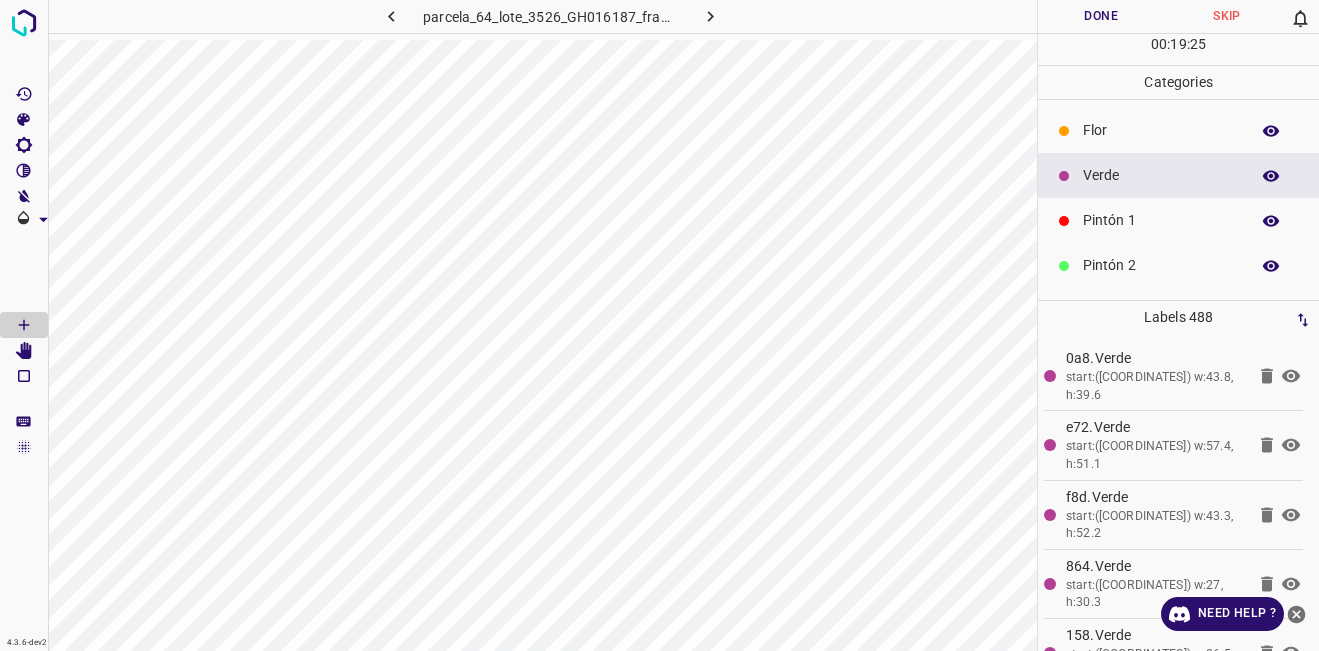 scroll, scrollTop: 176, scrollLeft: 0, axis: vertical 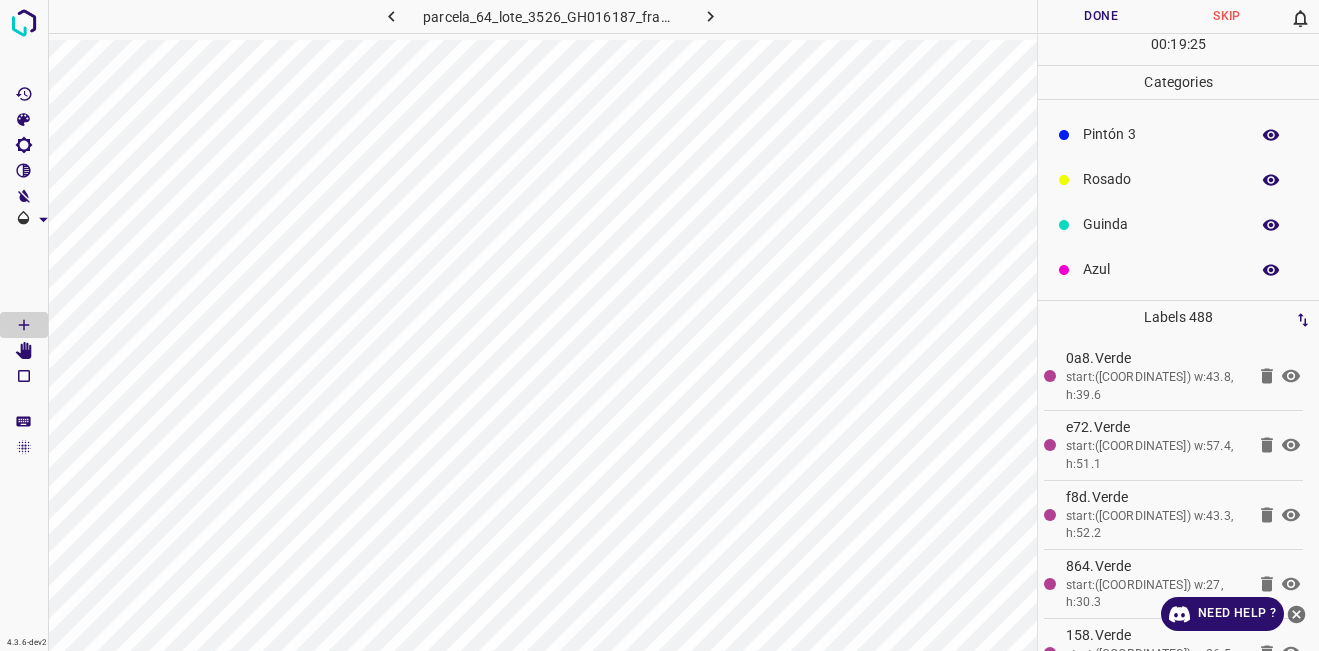 click on "Flor Verde Pintón 1 Pintón 2 Pintón 3 Rosado Guinda Azul" at bounding box center (1178, 112) 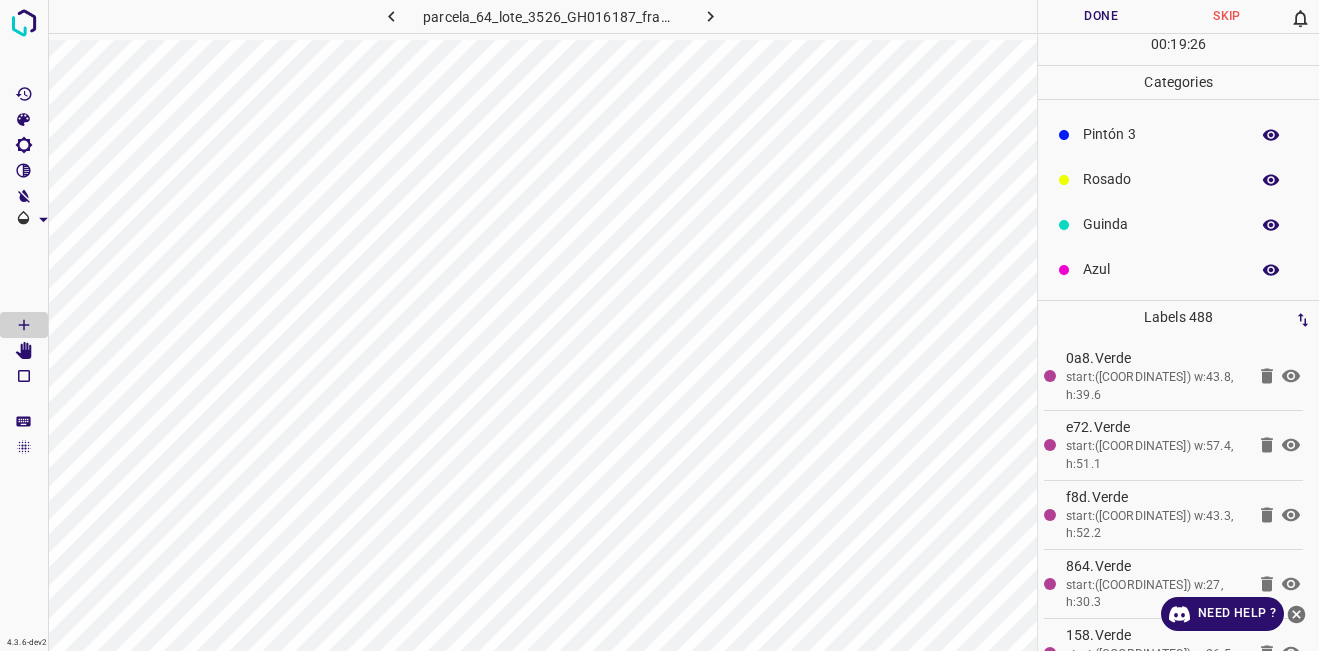 click on "Azul" at bounding box center (1178, 269) 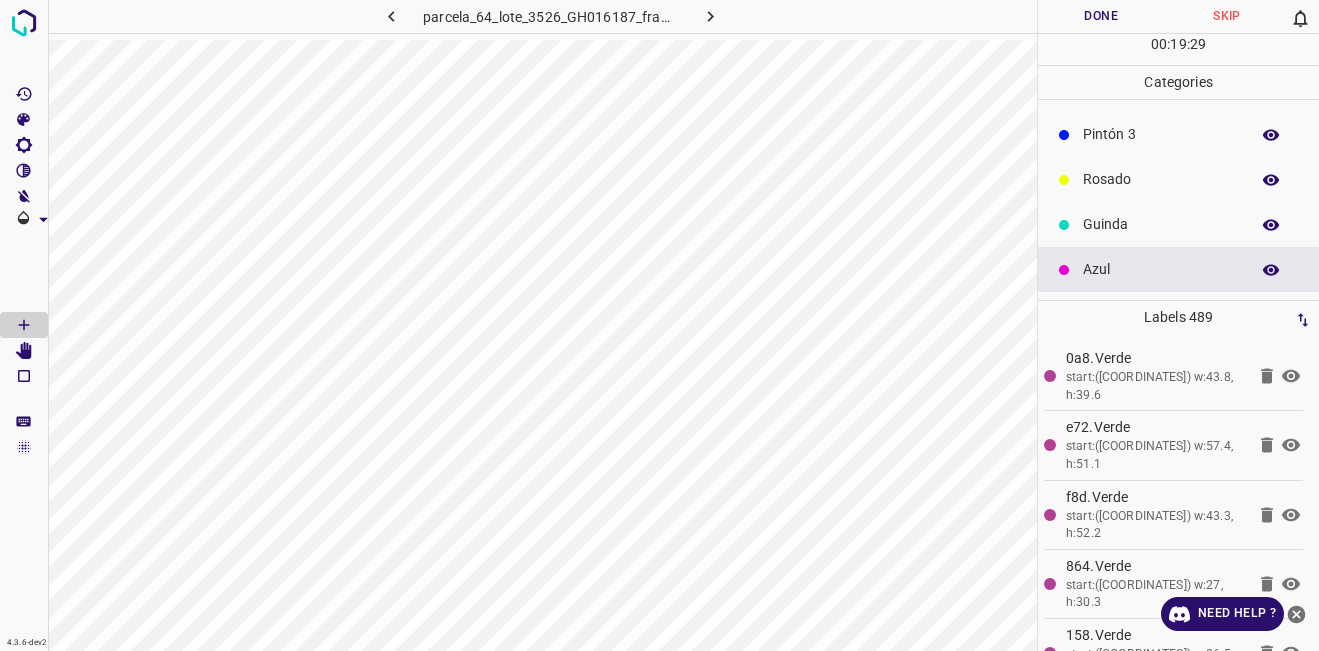 scroll, scrollTop: 0, scrollLeft: 0, axis: both 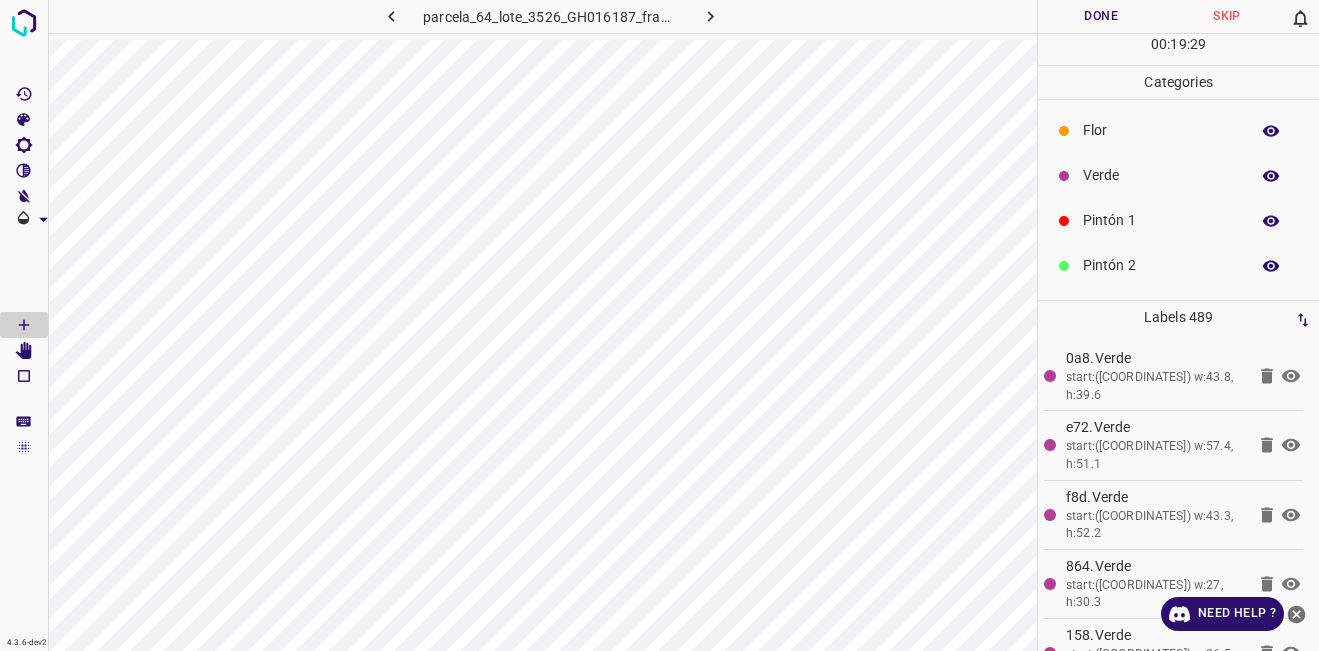 click on "Verde" at bounding box center (1161, 175) 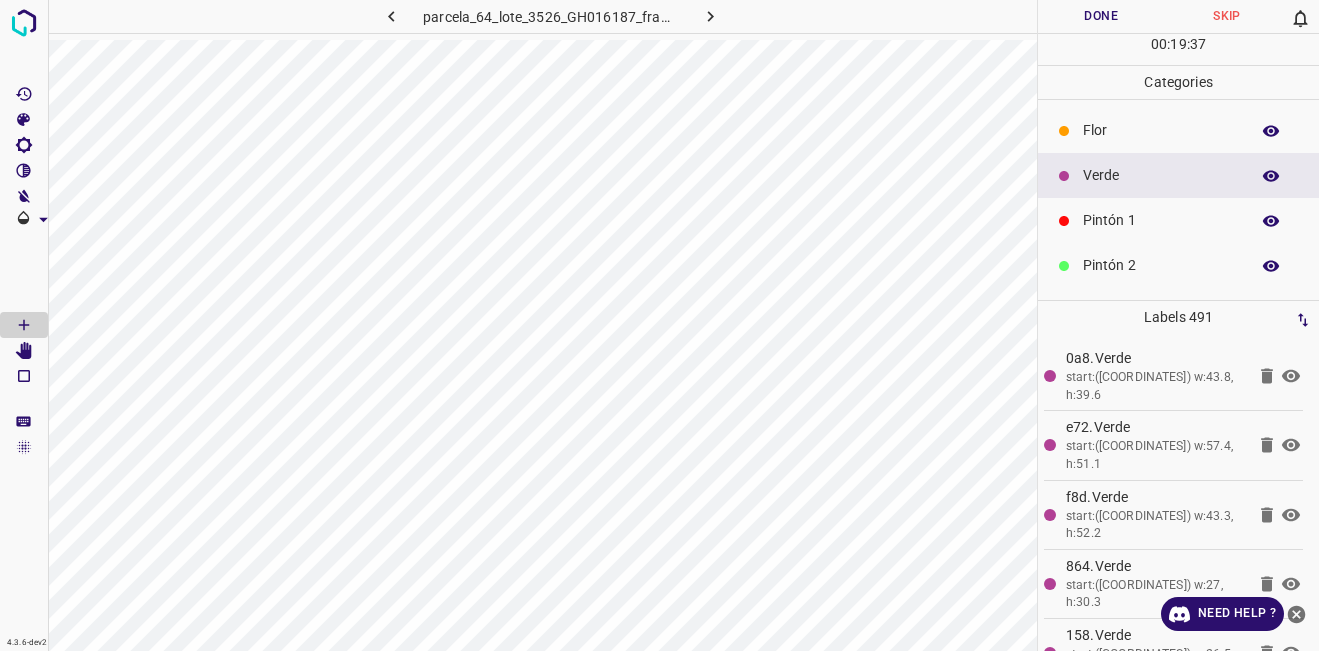 scroll, scrollTop: 176, scrollLeft: 0, axis: vertical 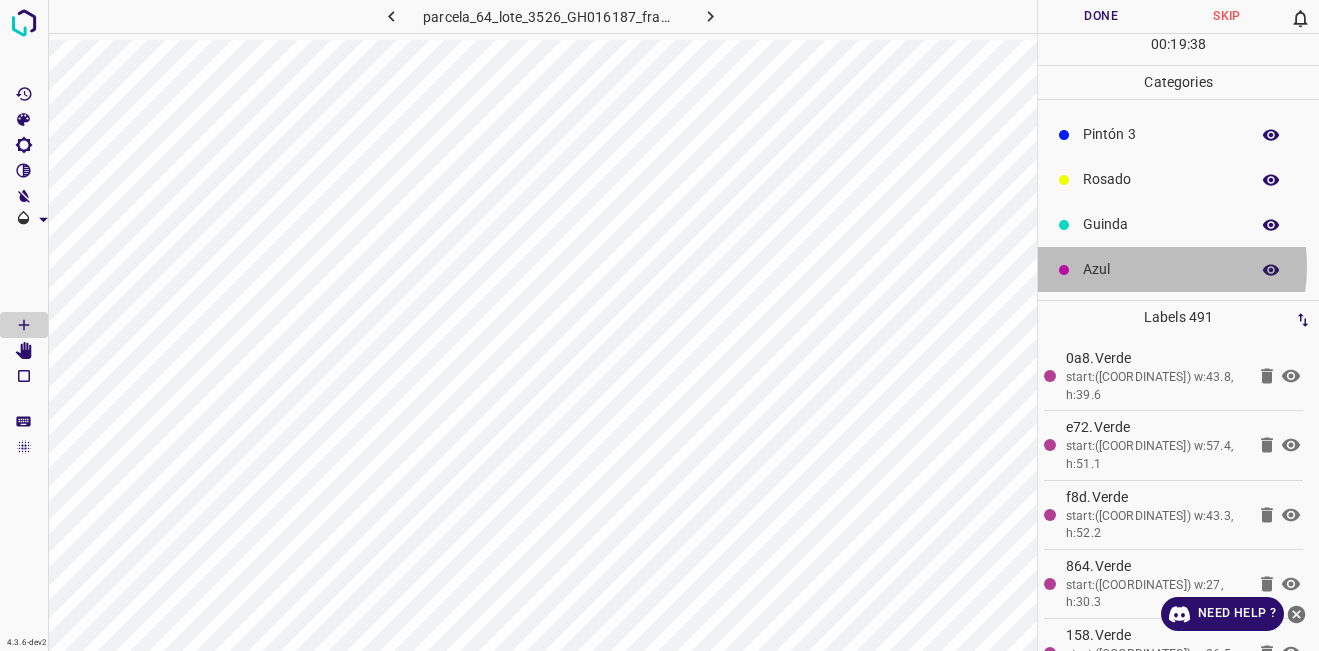 click on "Azul" at bounding box center (1161, 269) 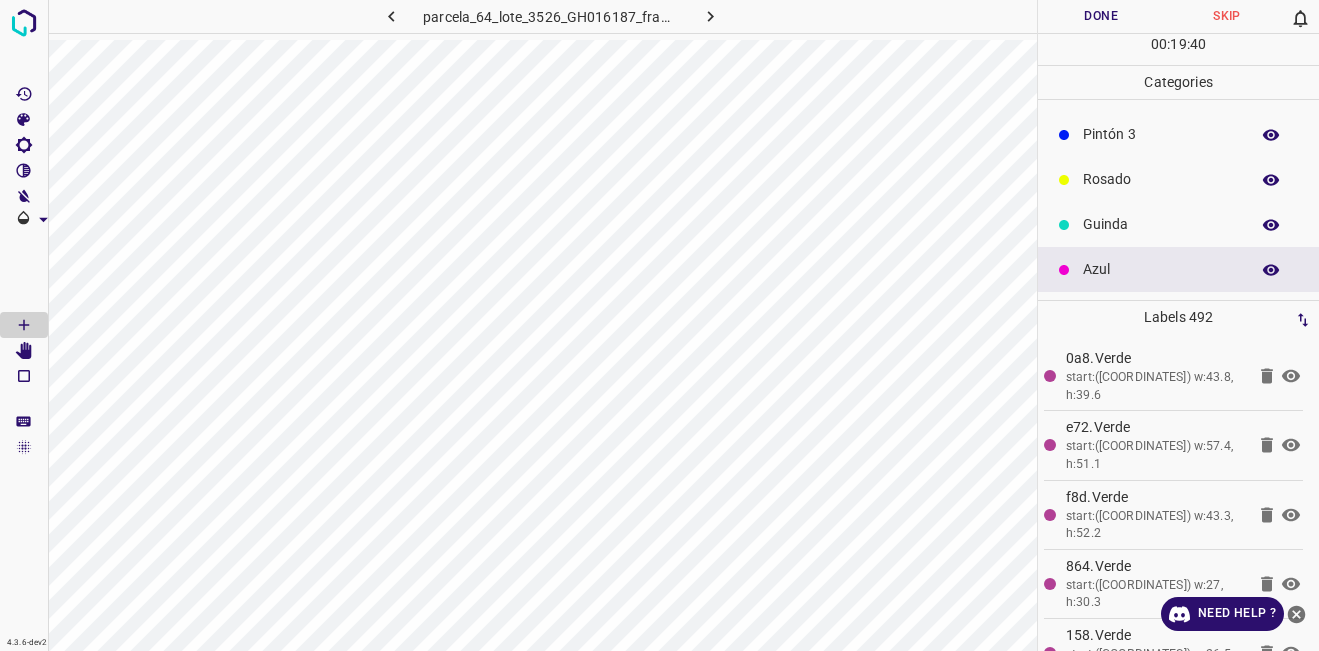 scroll, scrollTop: 0, scrollLeft: 0, axis: both 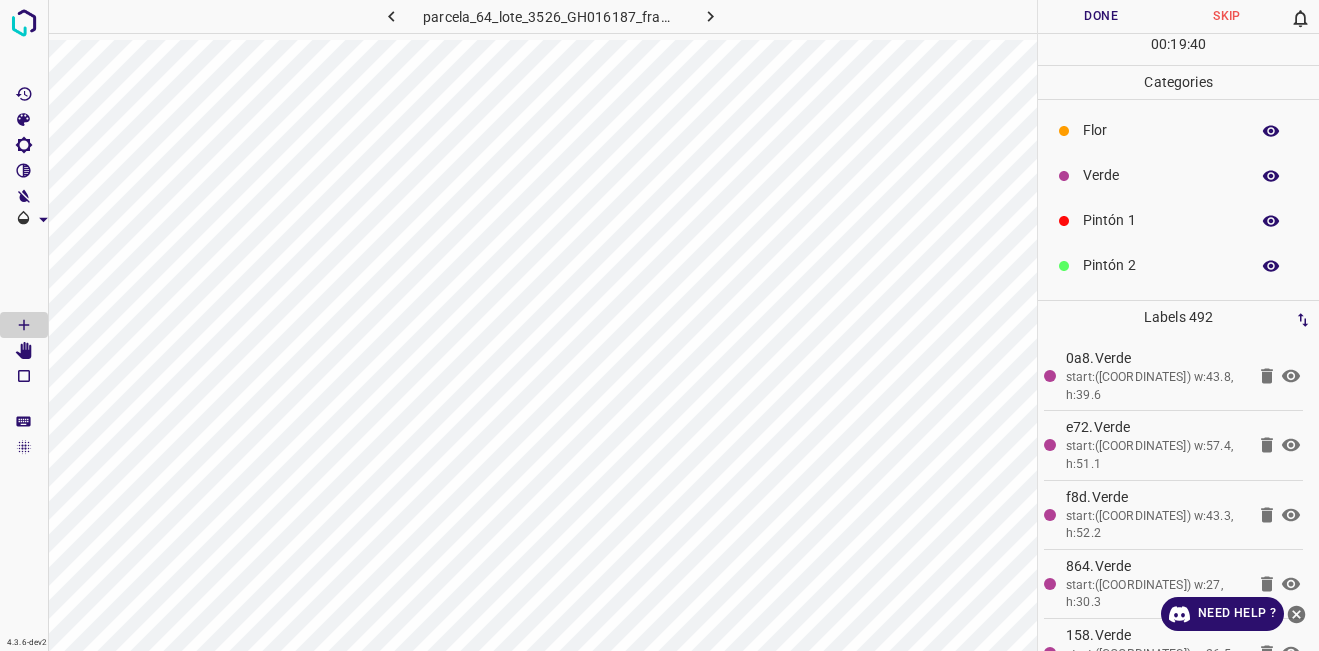click on "Verde" at bounding box center [1161, 175] 